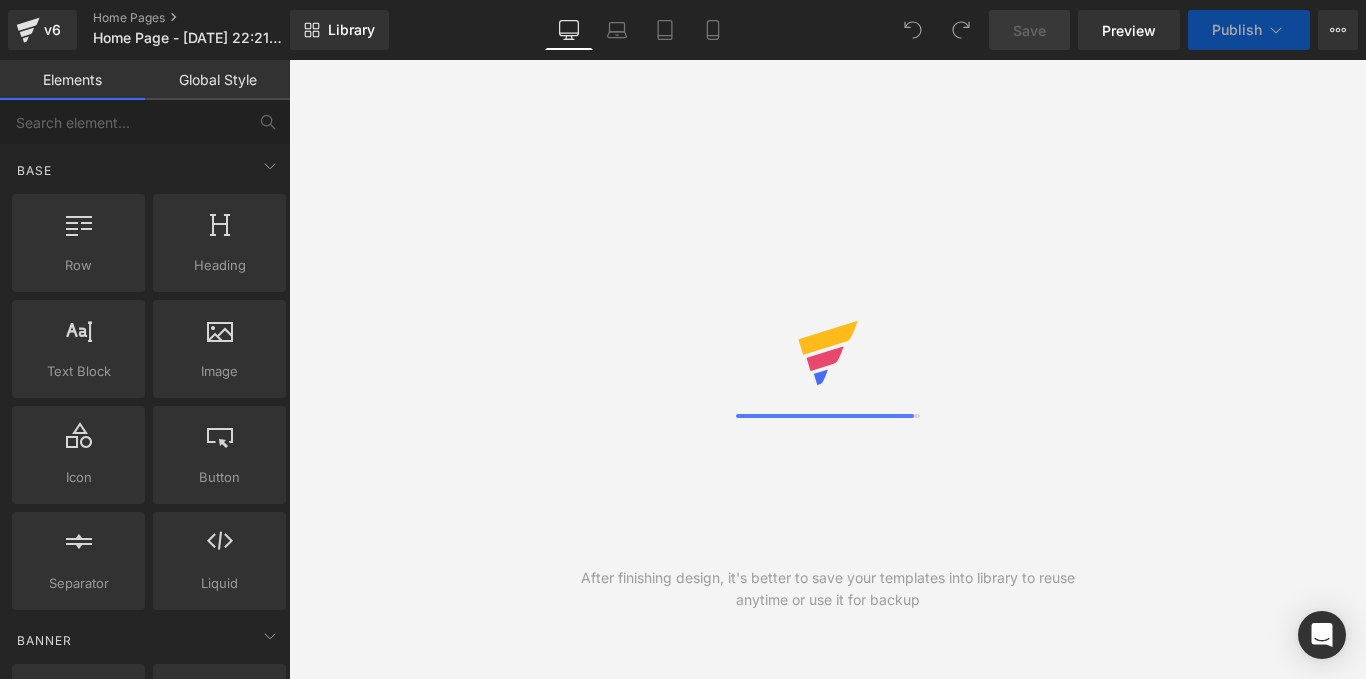 scroll, scrollTop: 0, scrollLeft: 0, axis: both 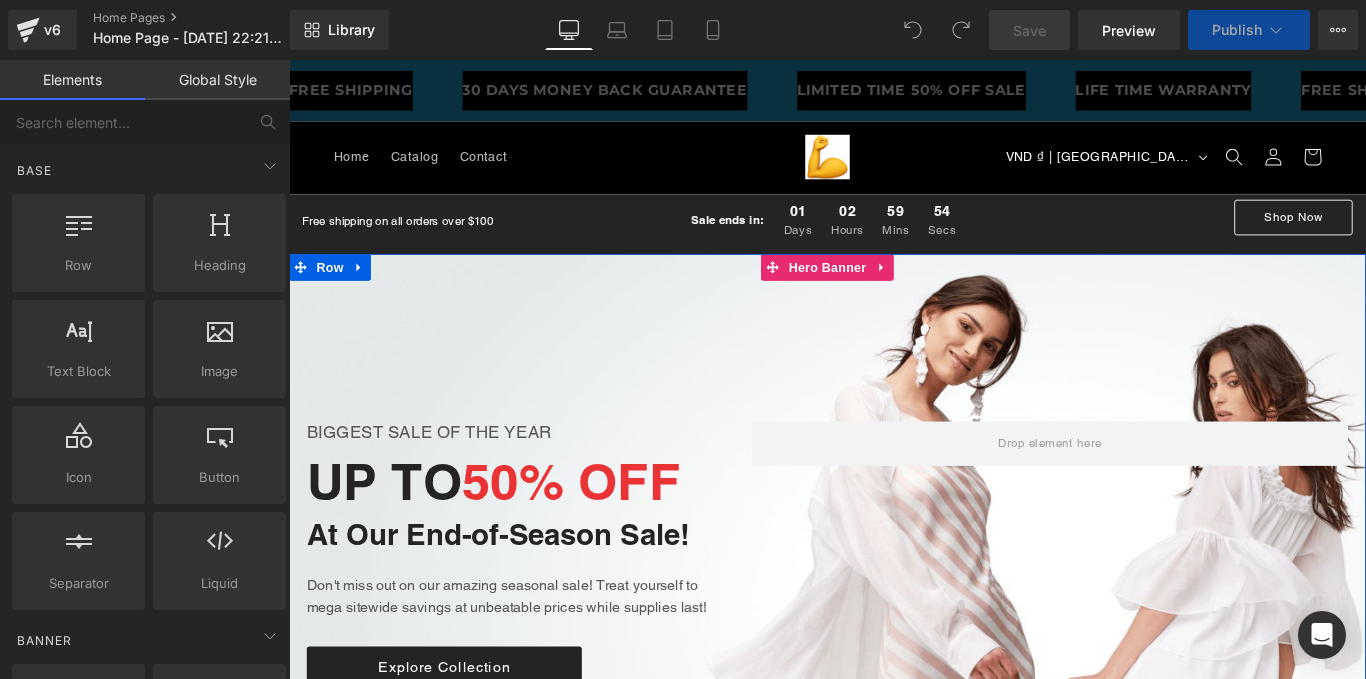 click at bounding box center [894, 628] 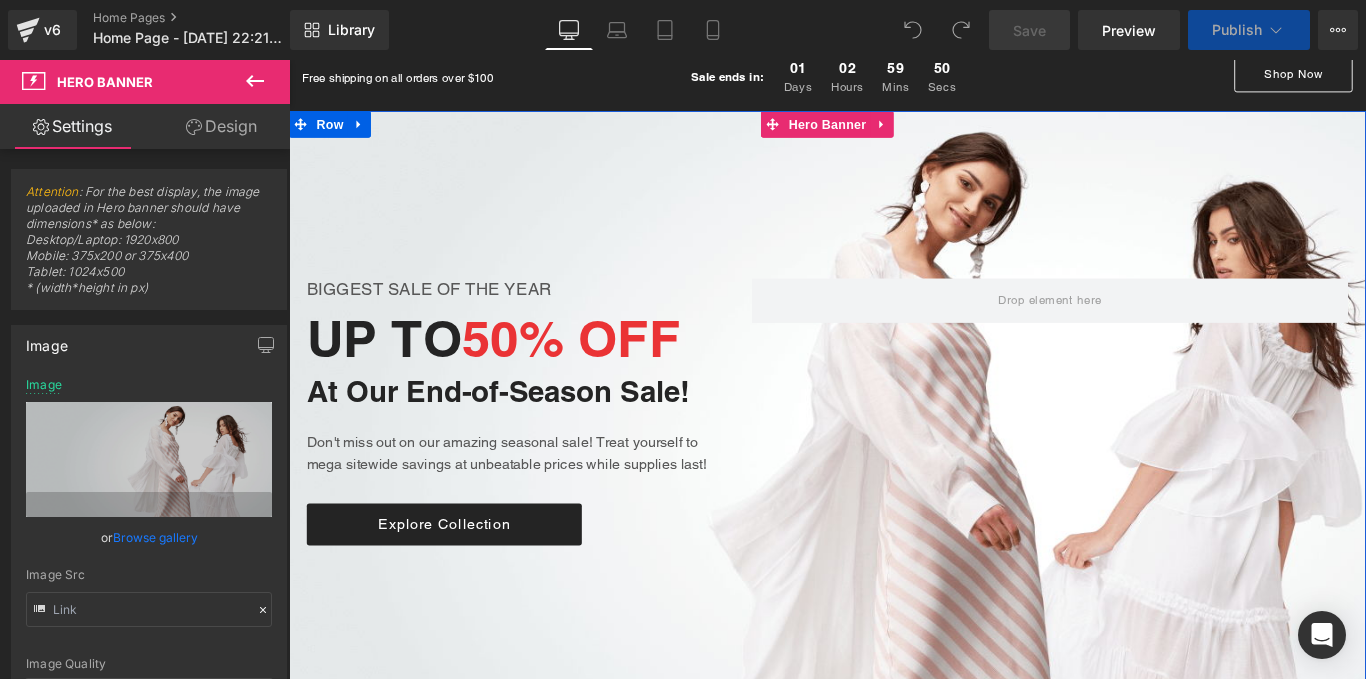 scroll, scrollTop: 313, scrollLeft: 0, axis: vertical 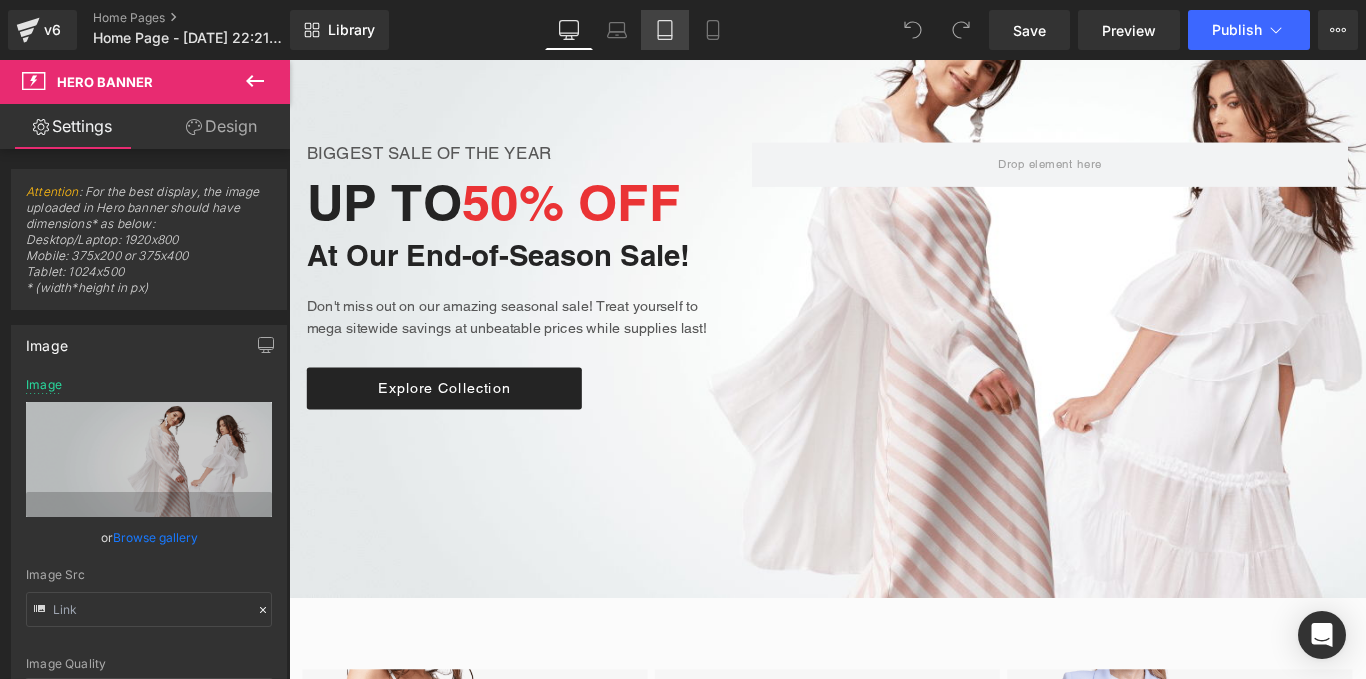 click on "Tablet" at bounding box center (665, 30) 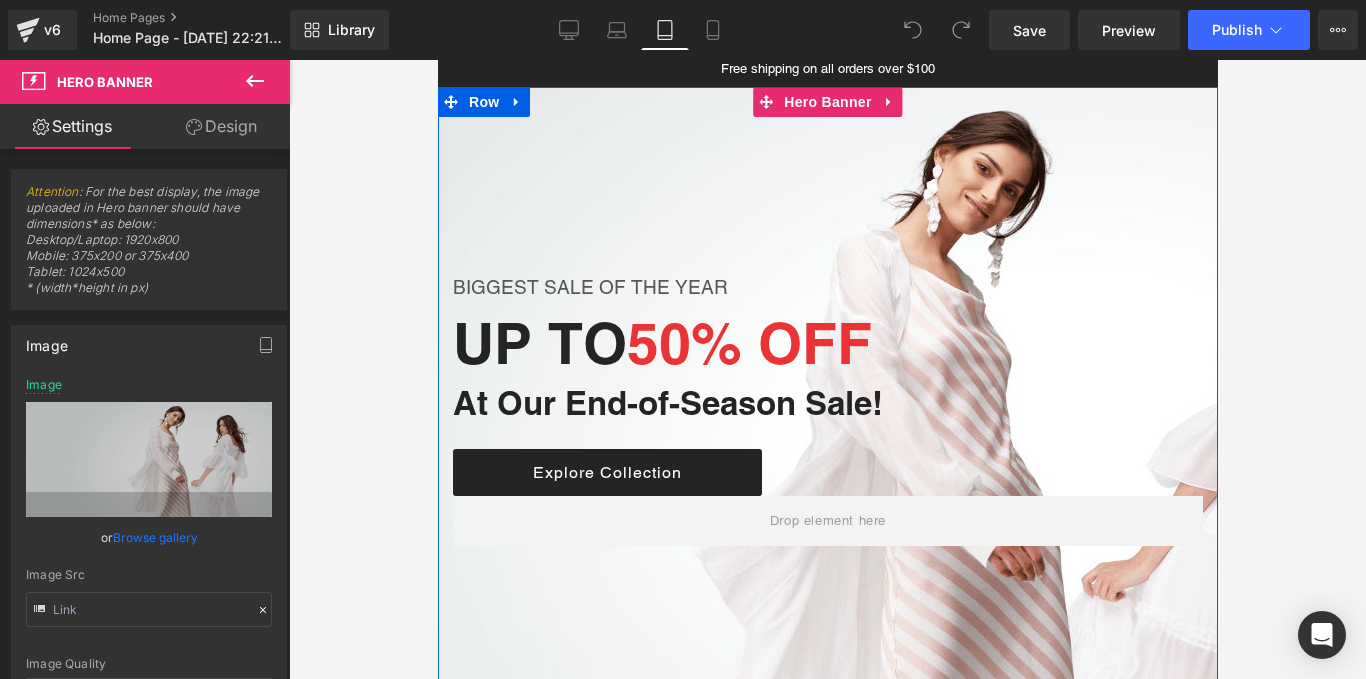 scroll, scrollTop: 158, scrollLeft: 0, axis: vertical 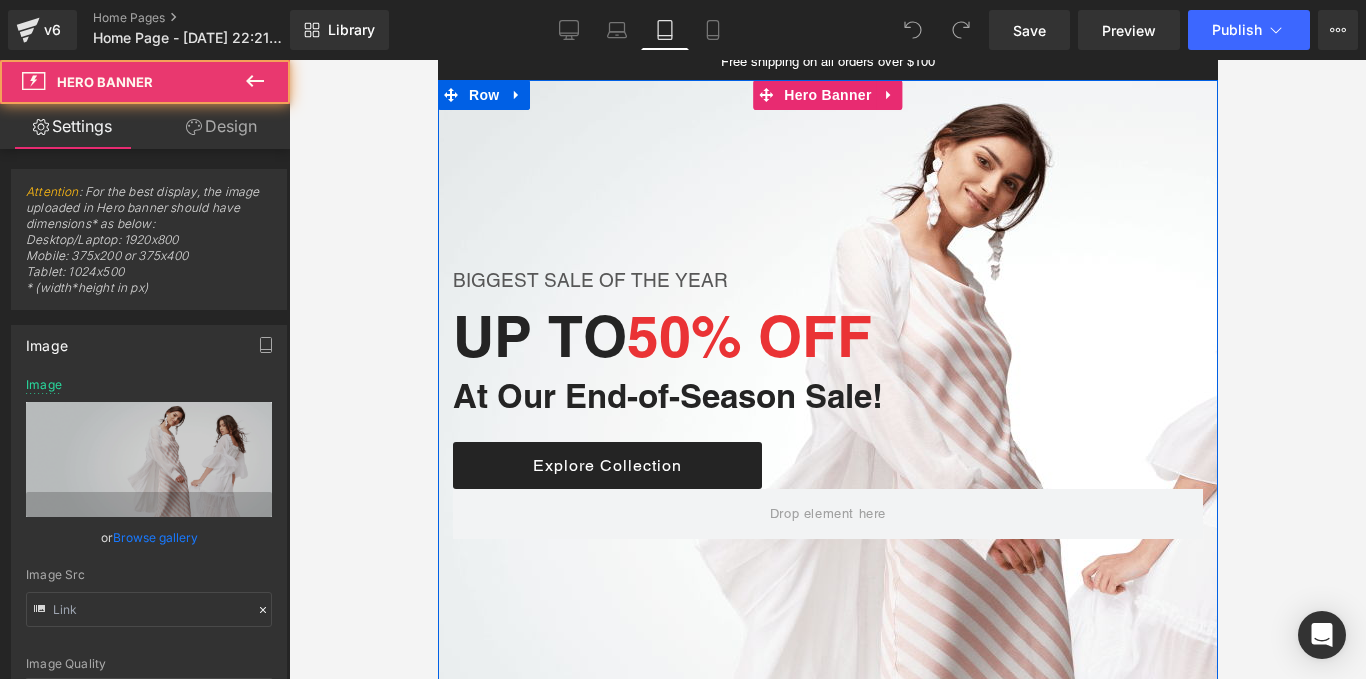 click at bounding box center [827, 430] 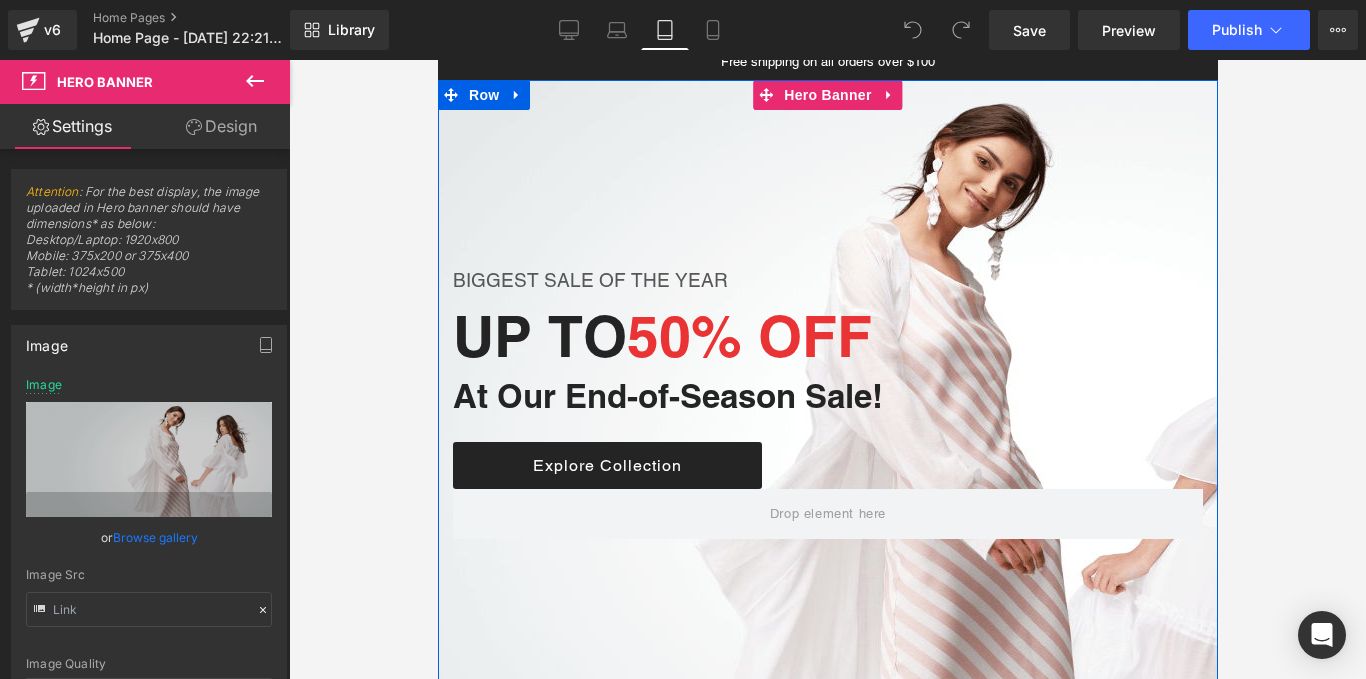 click at bounding box center (827, 430) 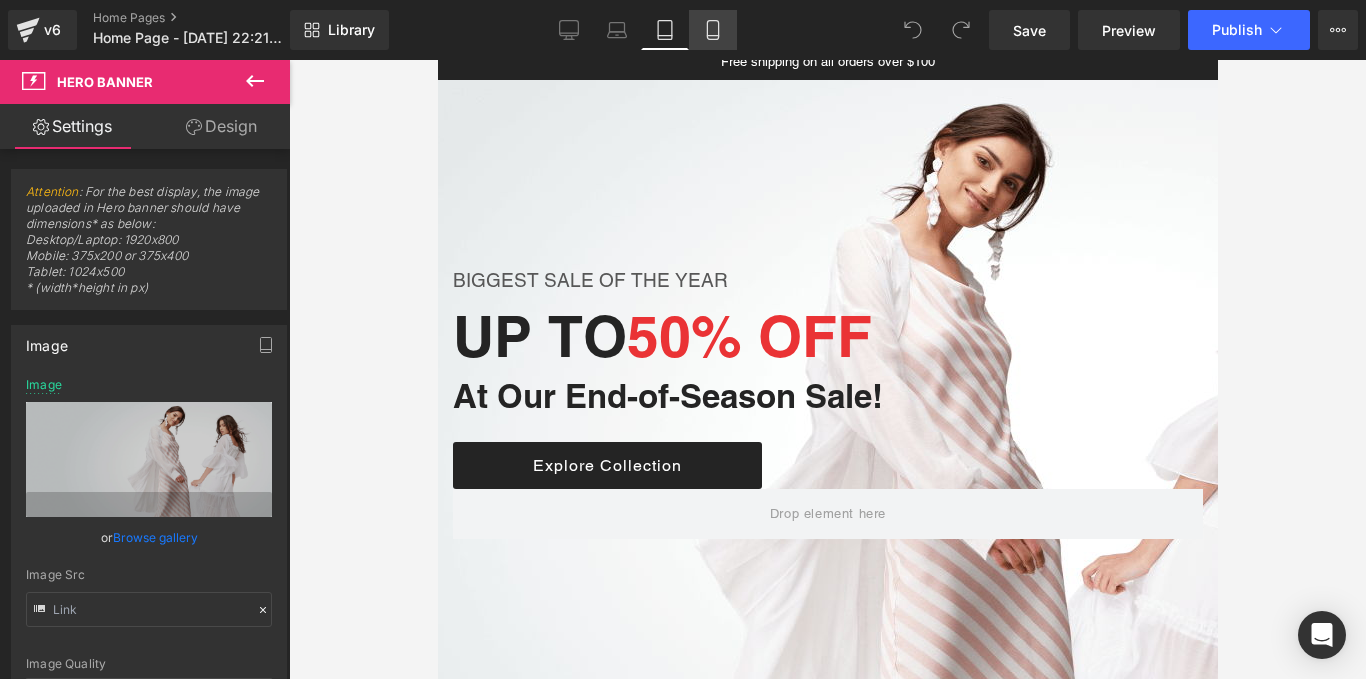 click on "Mobile" at bounding box center [713, 30] 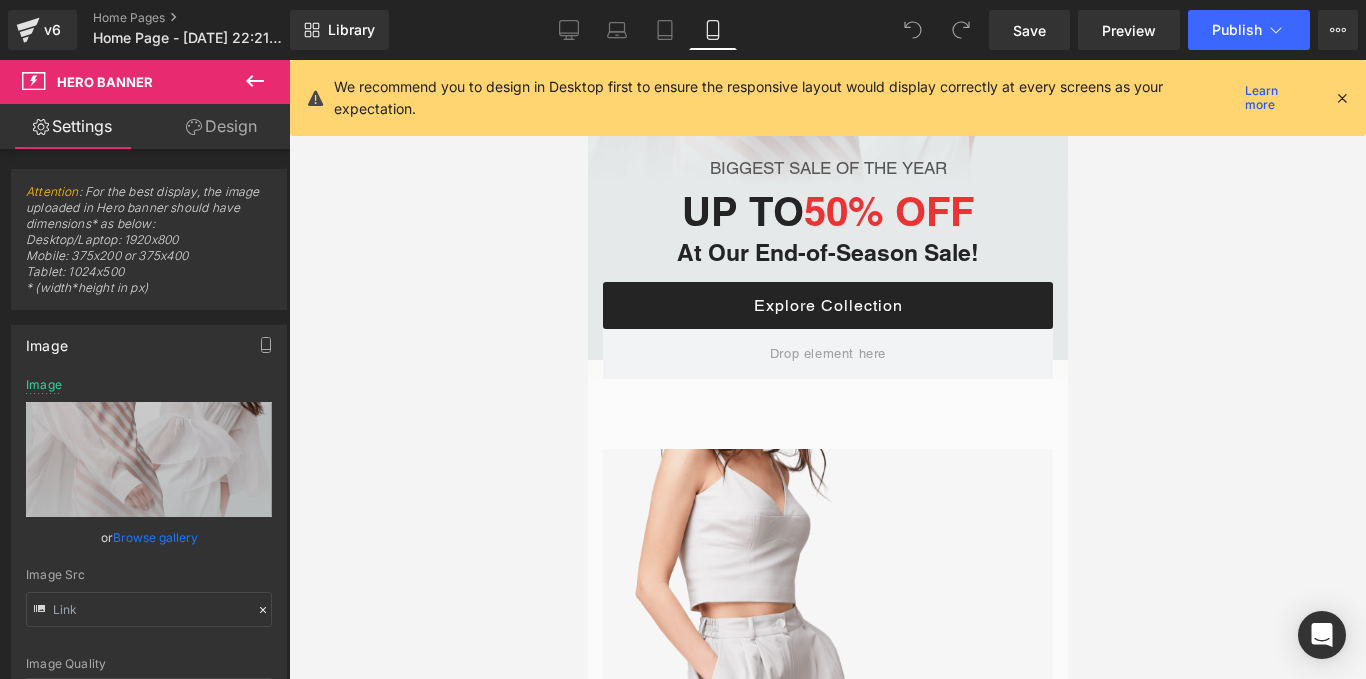 scroll, scrollTop: 0, scrollLeft: 0, axis: both 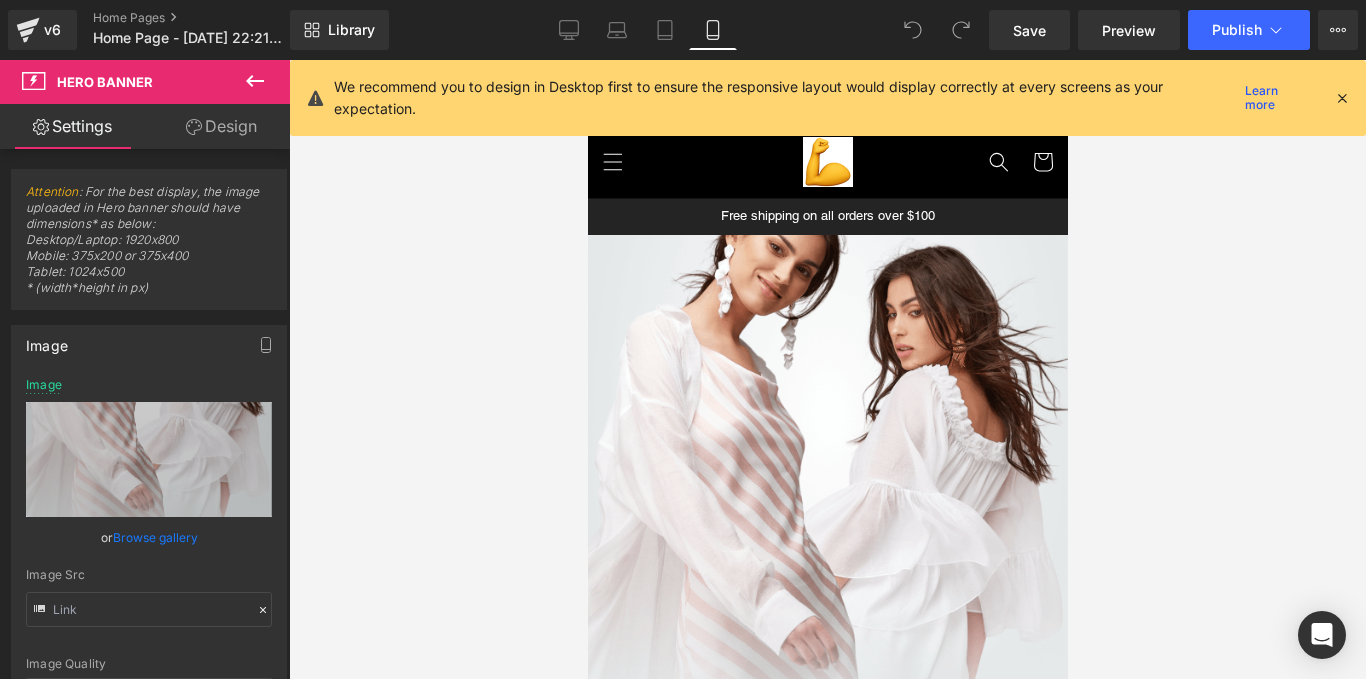 click on "We recommend you to design in Desktop first to ensure the responsive layout would display correctly at every screens as your expectation. Learn more" at bounding box center [828, 98] 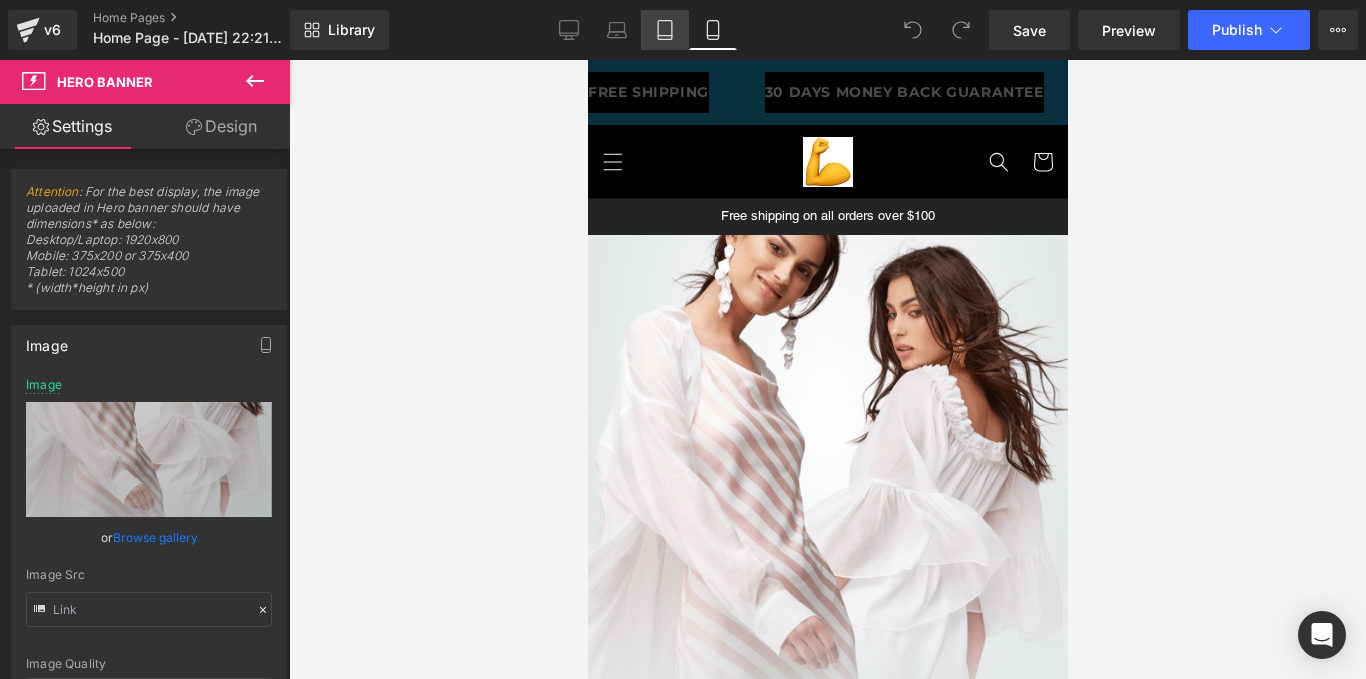 click on "Tablet" at bounding box center (665, 30) 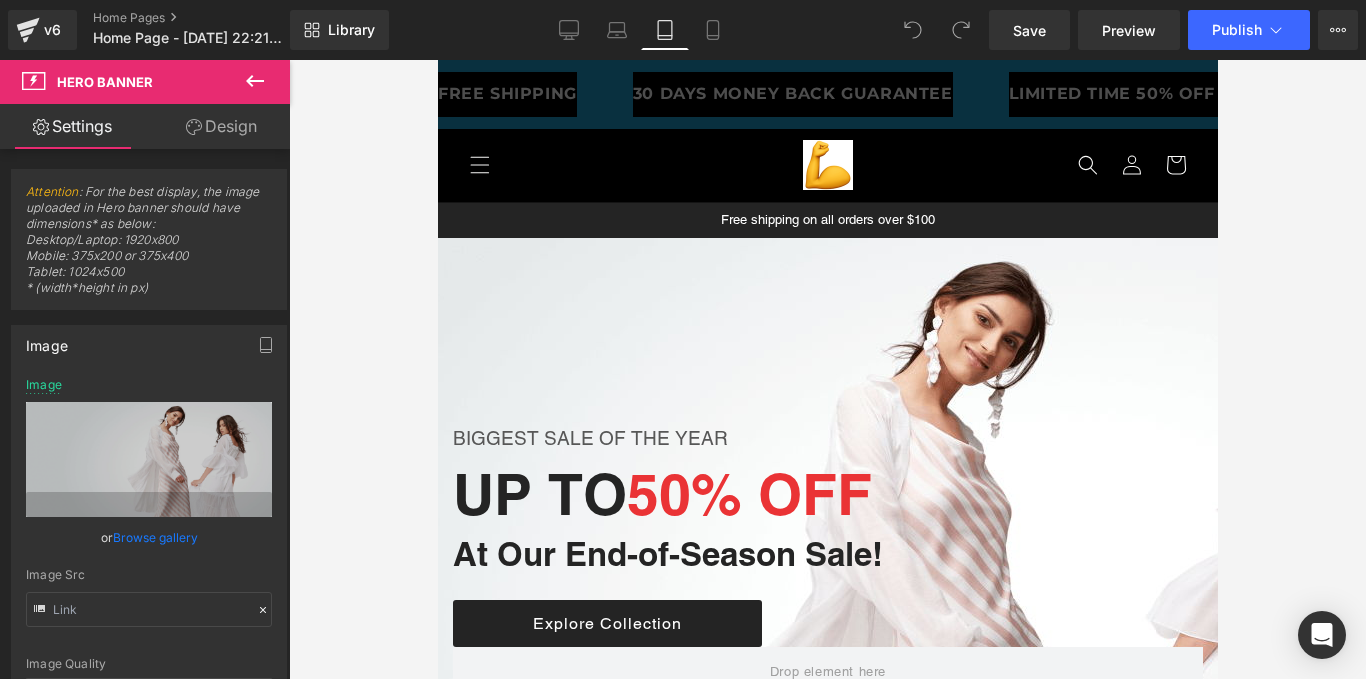 scroll, scrollTop: 4, scrollLeft: 0, axis: vertical 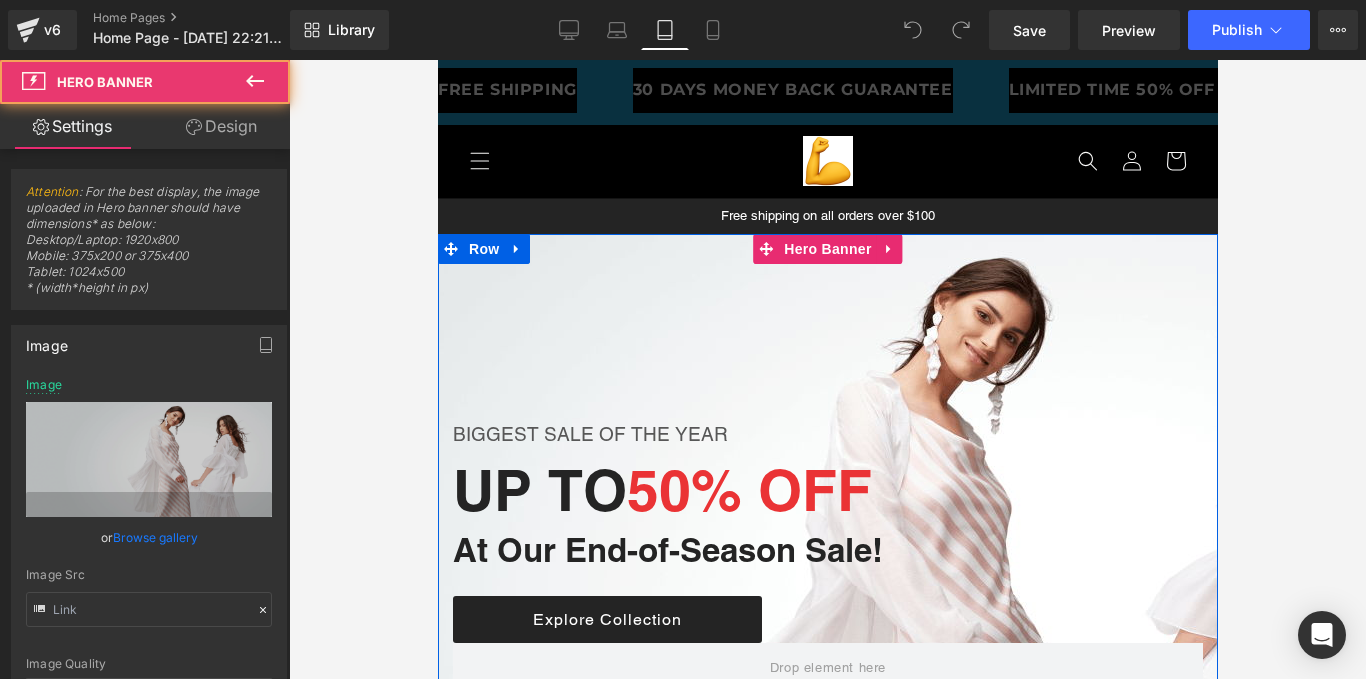 click at bounding box center [827, 584] 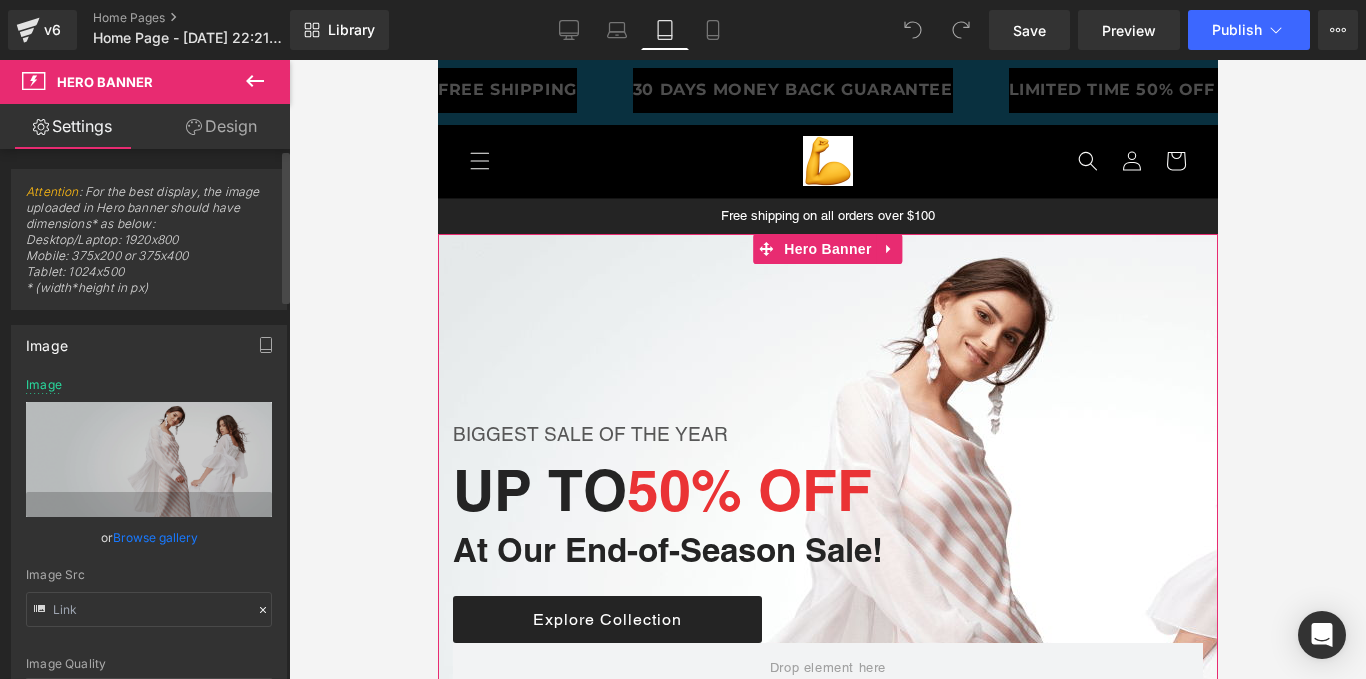 click on "Browse gallery" at bounding box center (155, 537) 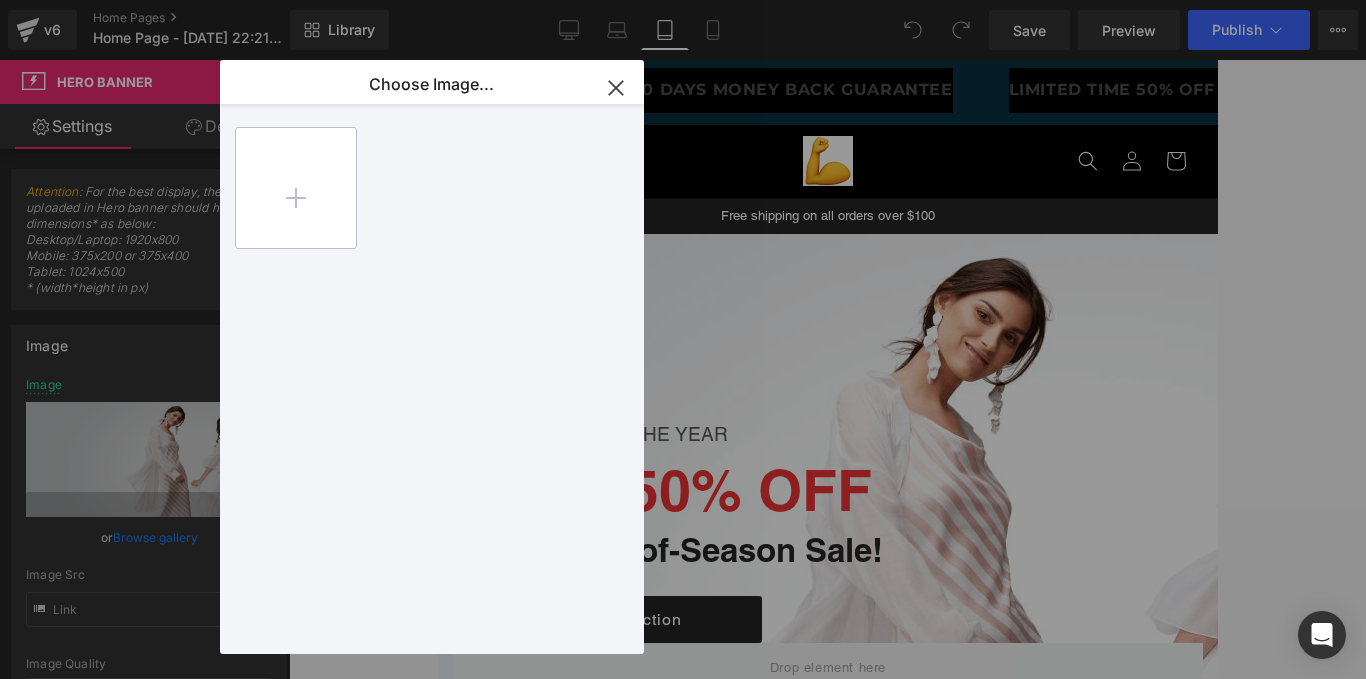 click at bounding box center (296, 188) 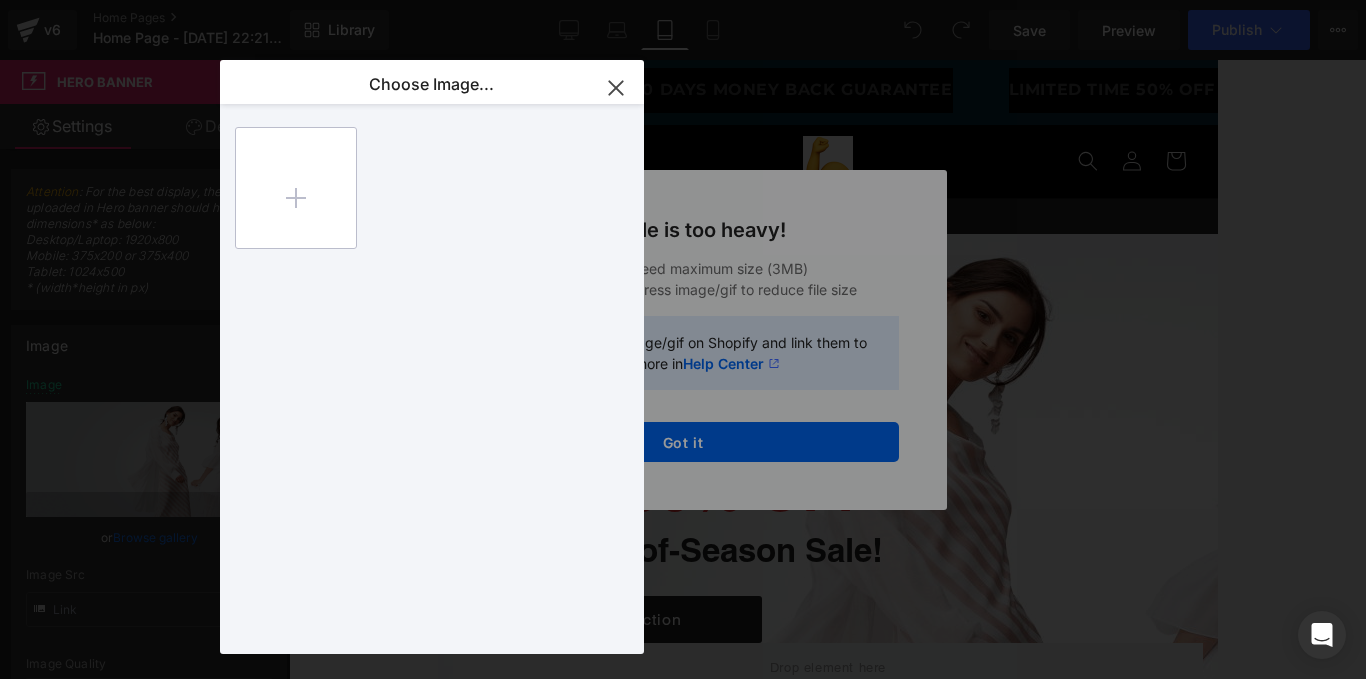 click at bounding box center (296, 188) 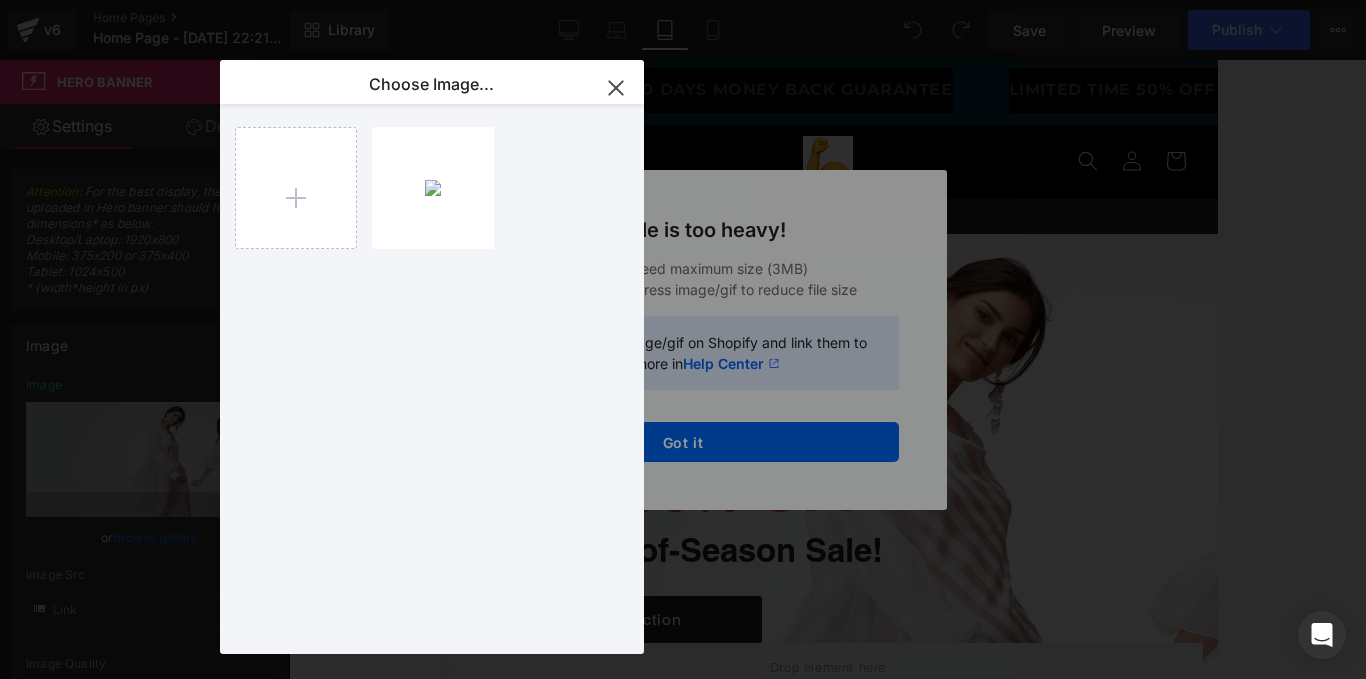 click on "WhatsAp...1_.jpeg 108.06 KB" at bounding box center (0, 0) 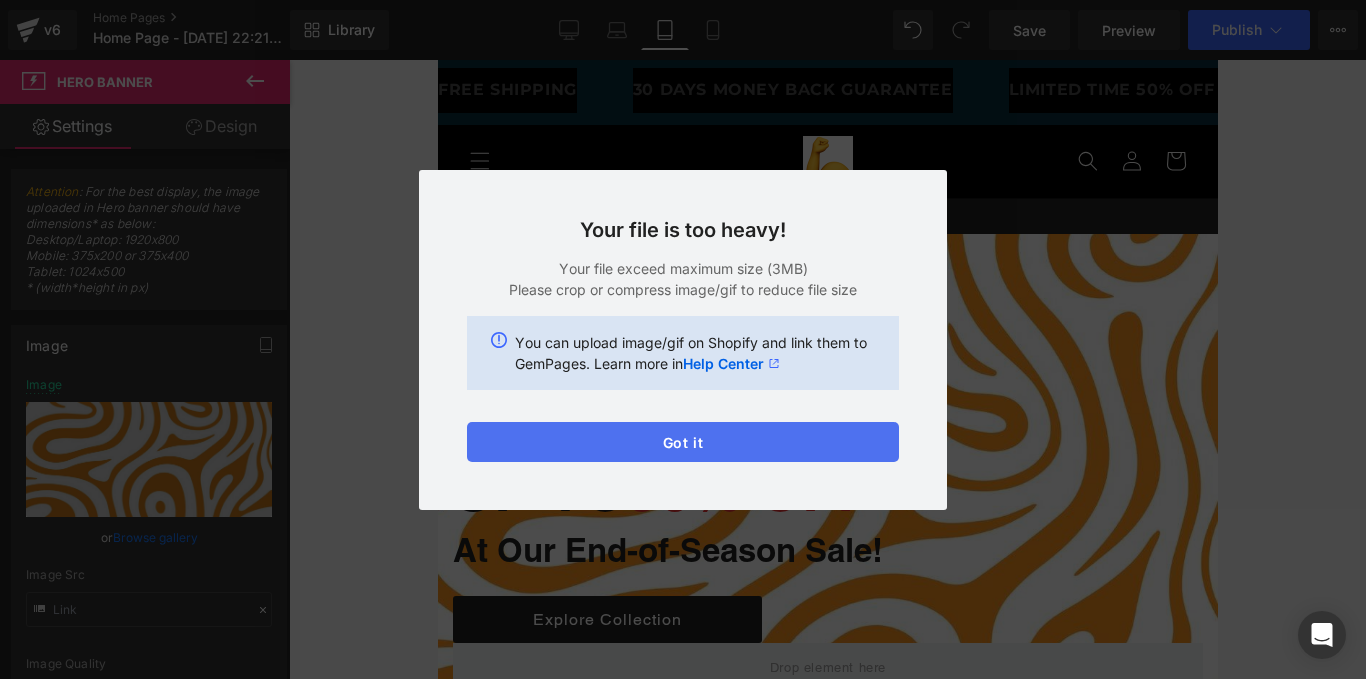 click on "Got it" at bounding box center [683, 442] 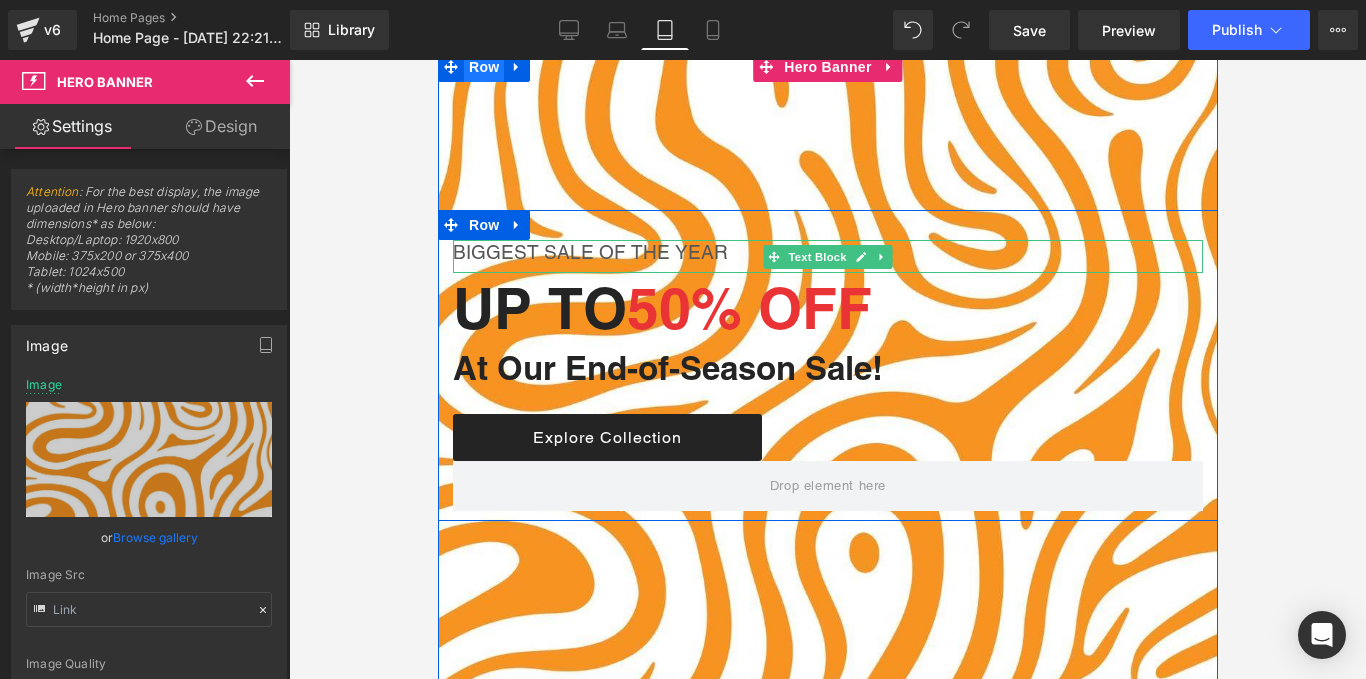 scroll, scrollTop: 187, scrollLeft: 0, axis: vertical 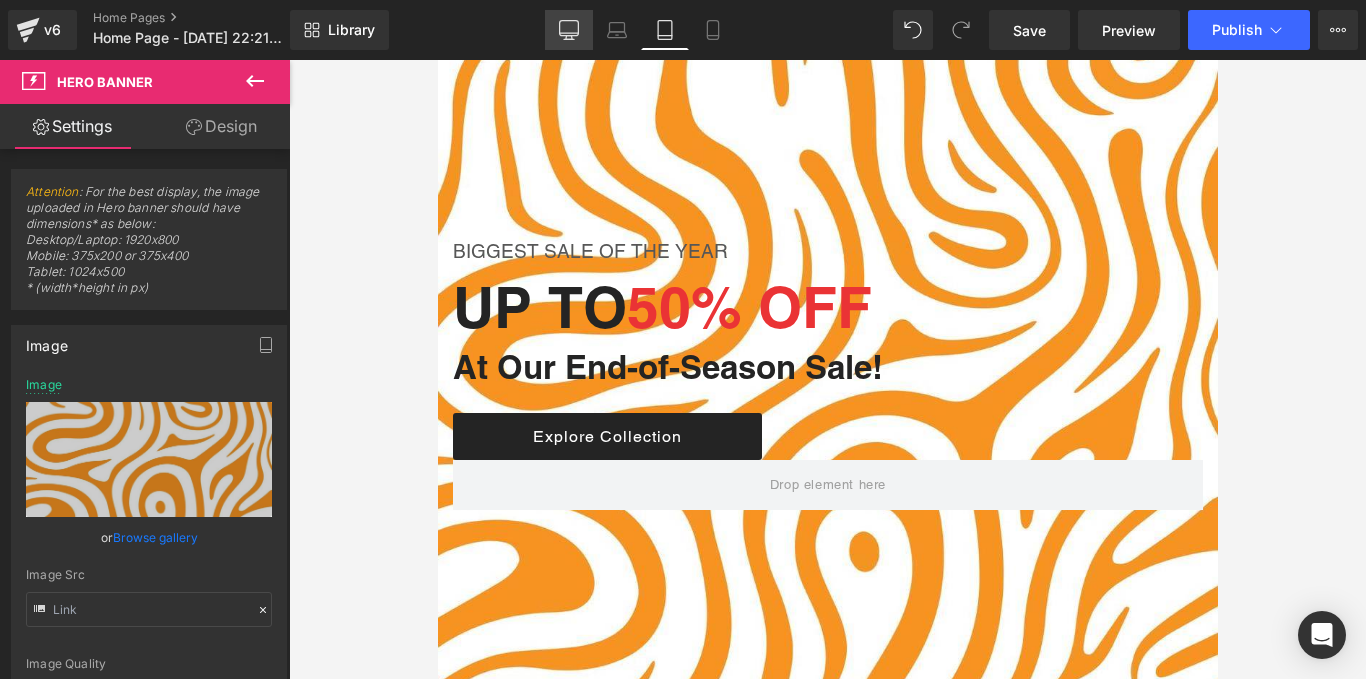 click 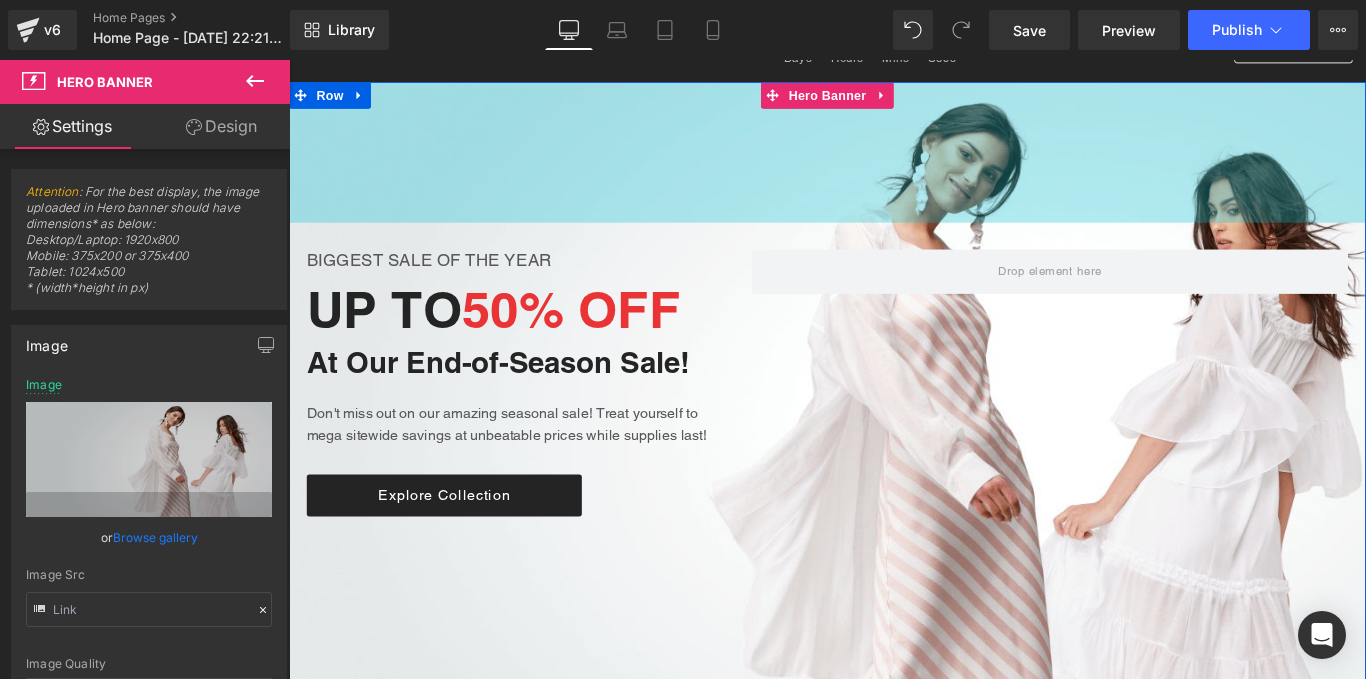 scroll, scrollTop: 194, scrollLeft: 0, axis: vertical 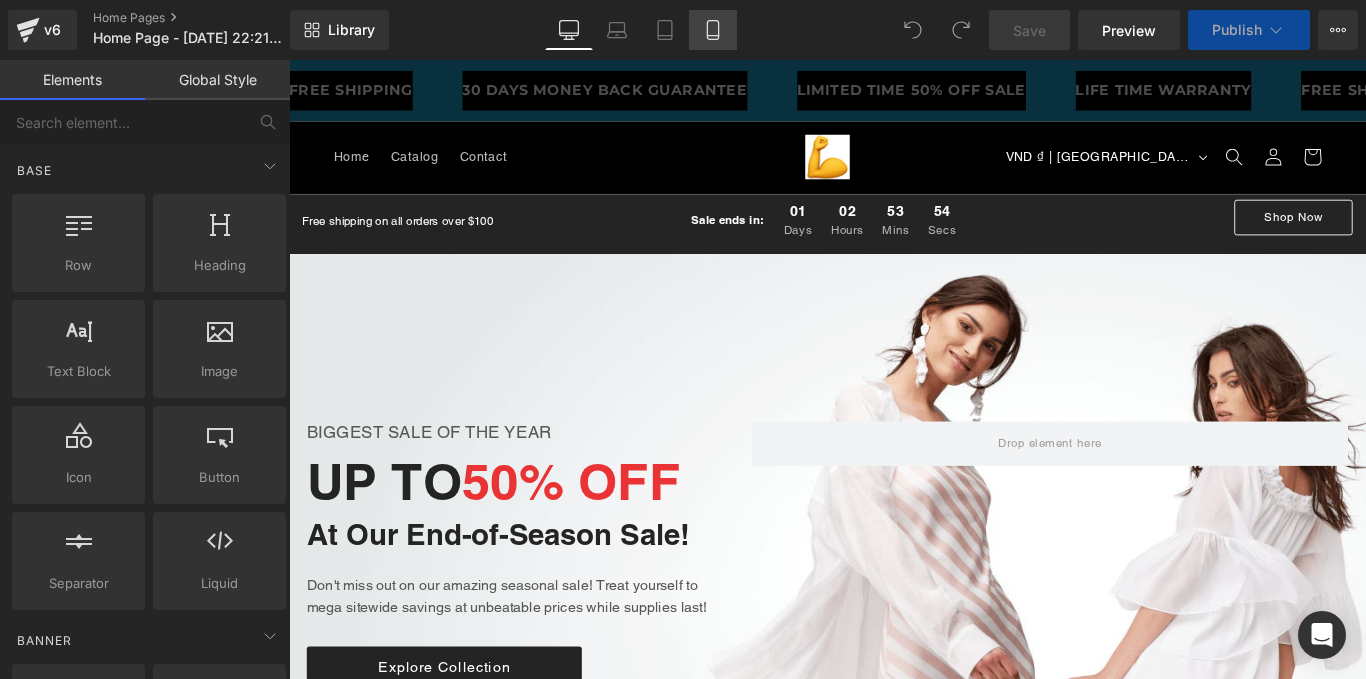 click 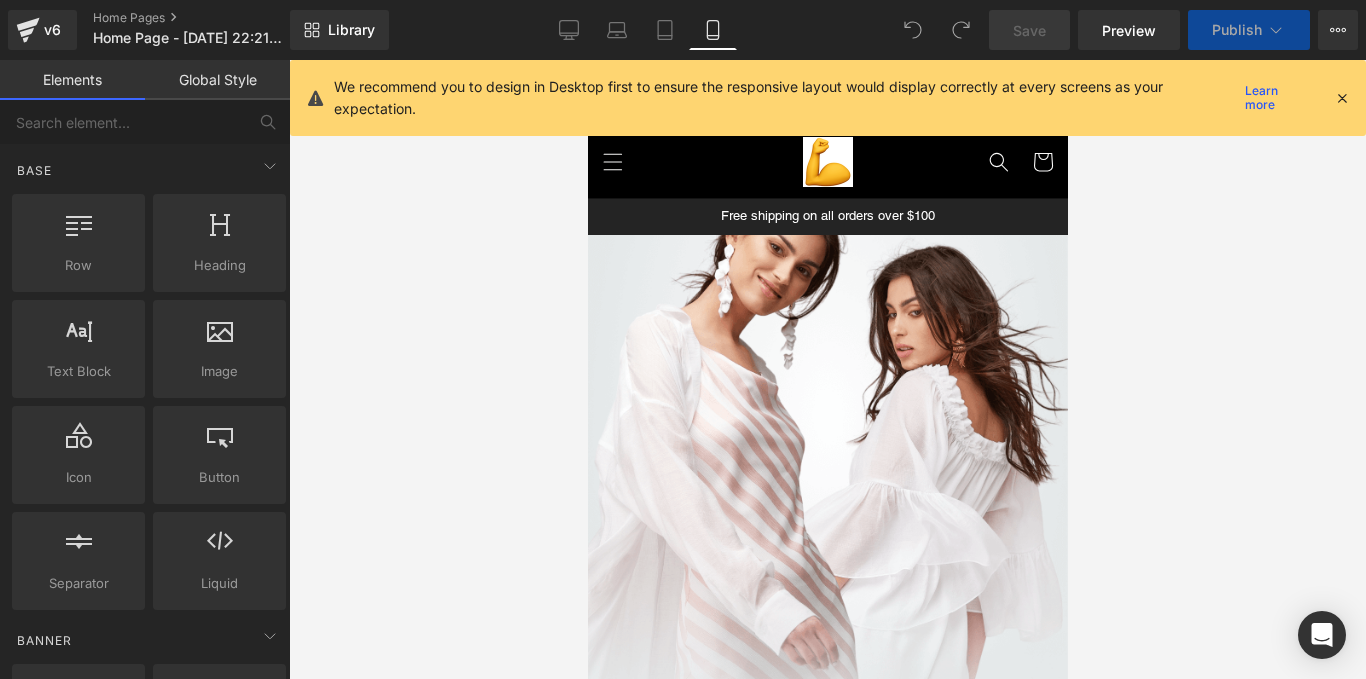 click at bounding box center [827, 568] 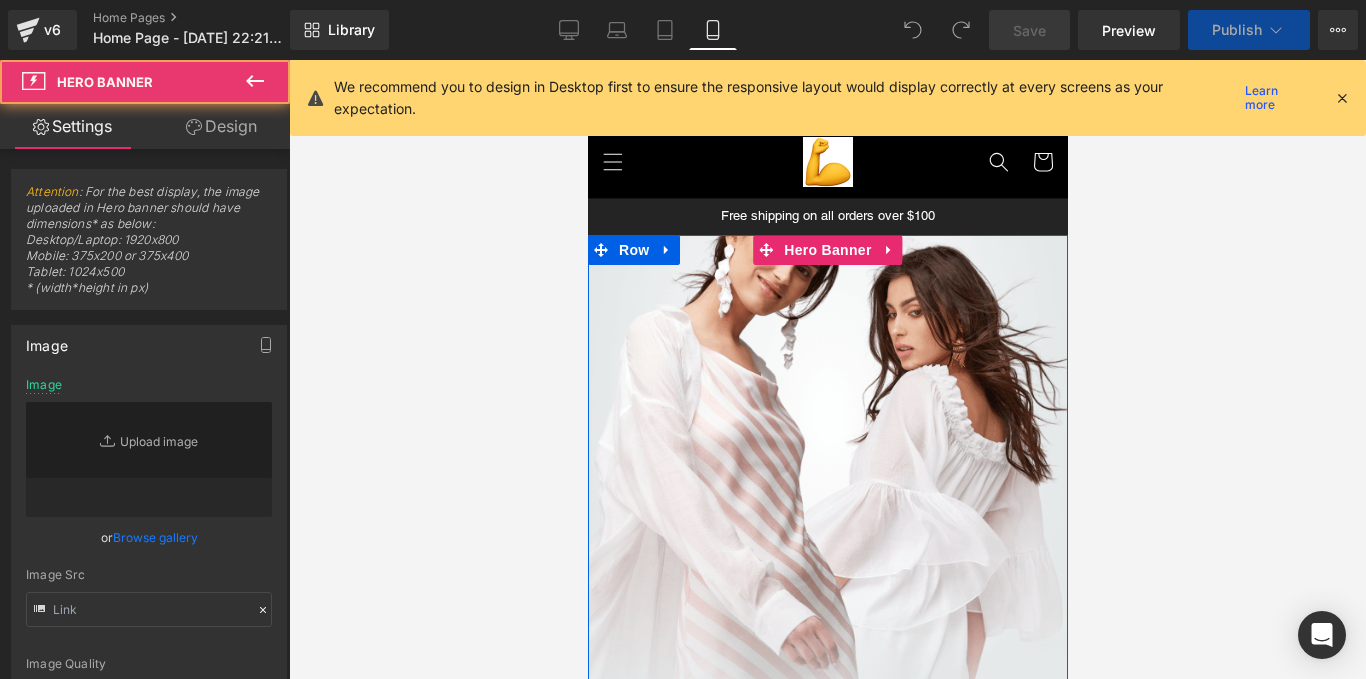 scroll, scrollTop: 139, scrollLeft: 0, axis: vertical 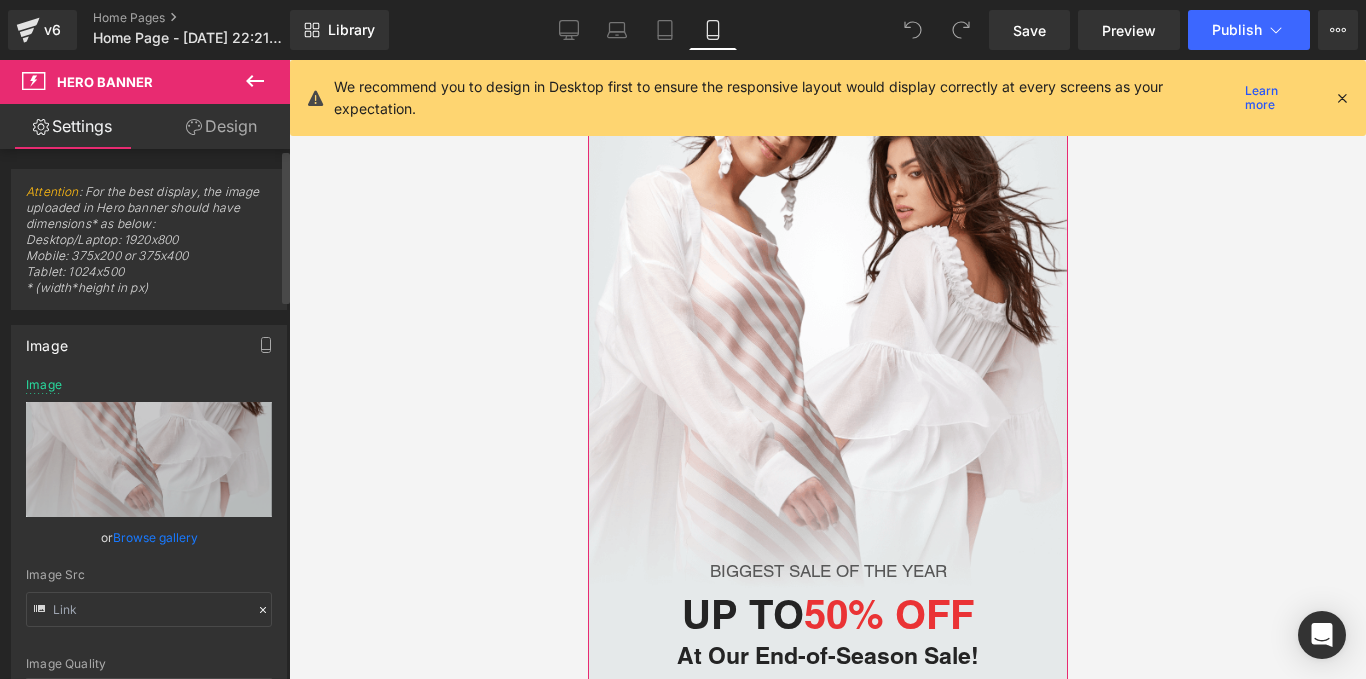 click on "Browse gallery" at bounding box center (155, 537) 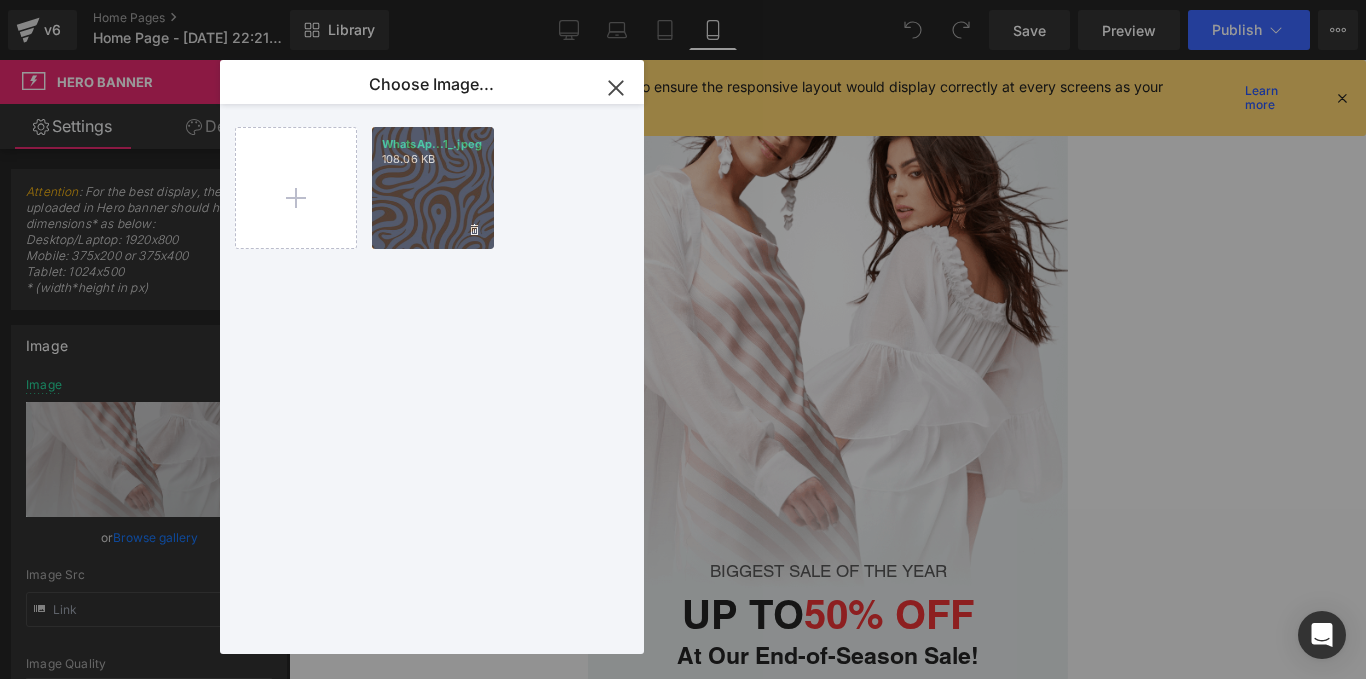 click on "WhatsAp...1_.jpeg 108.06 KB" at bounding box center [433, 188] 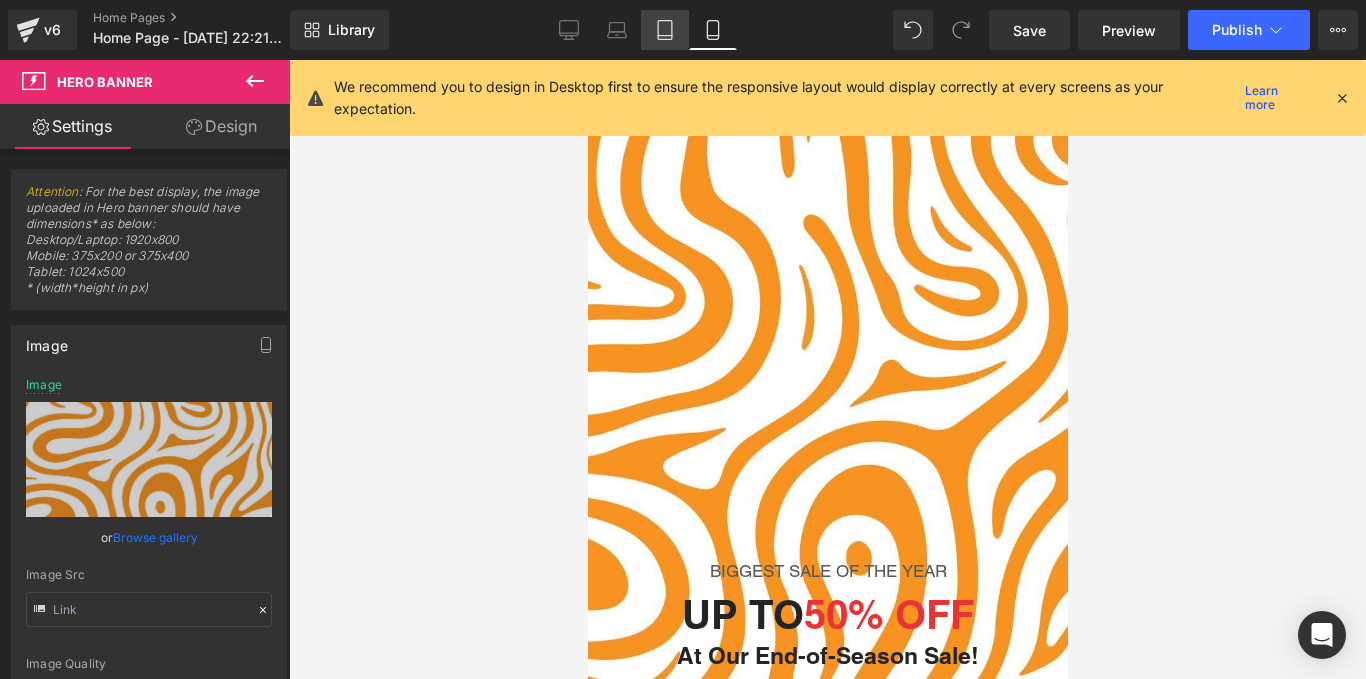 click 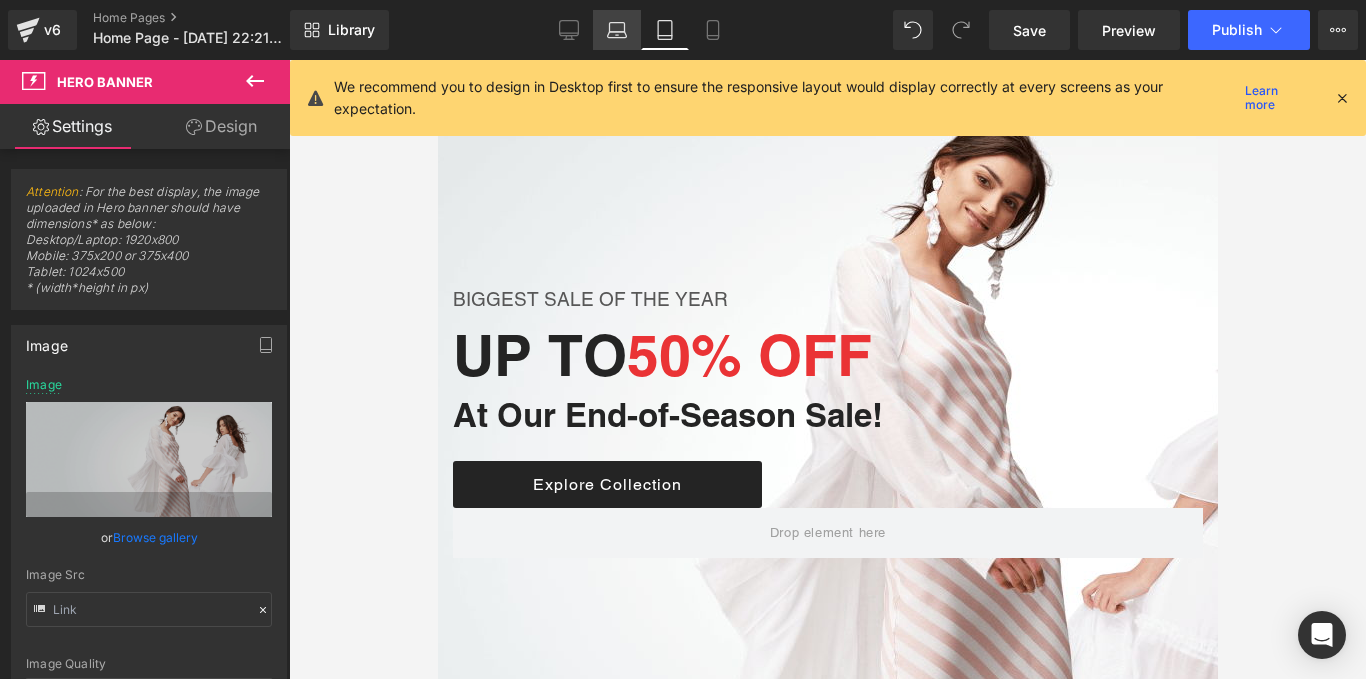 scroll, scrollTop: 143, scrollLeft: 0, axis: vertical 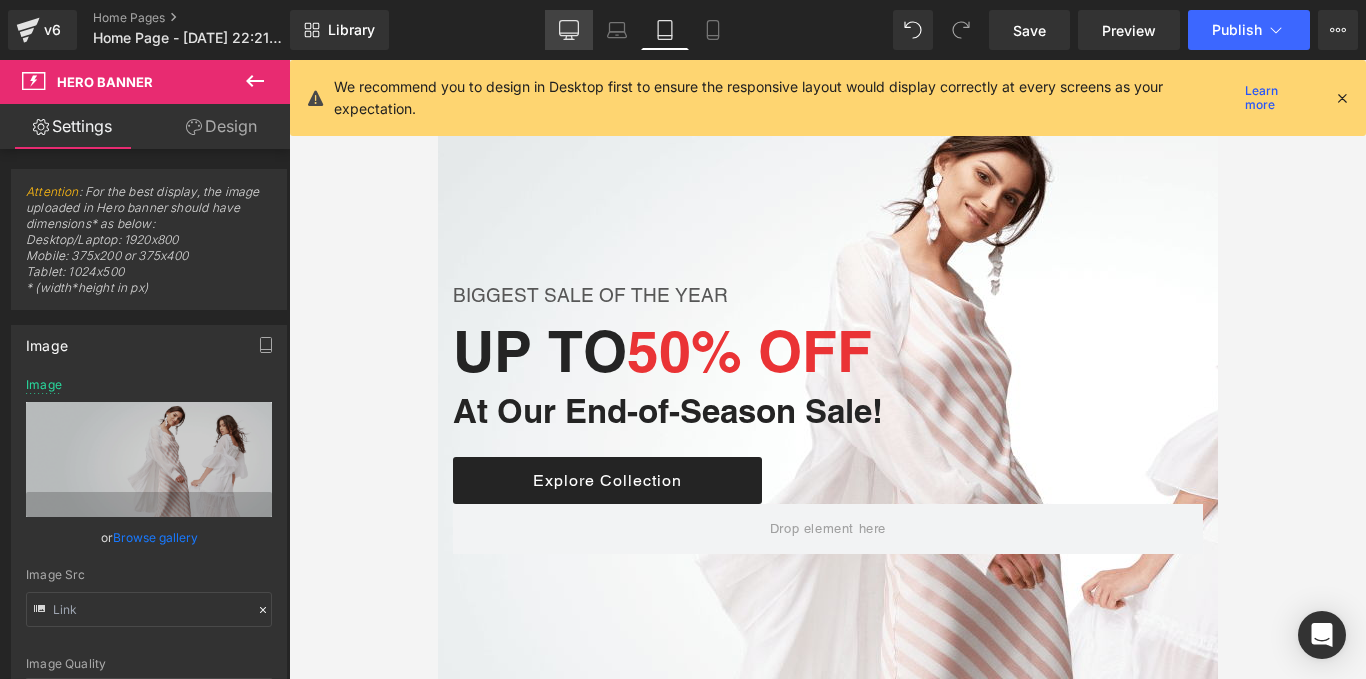 click 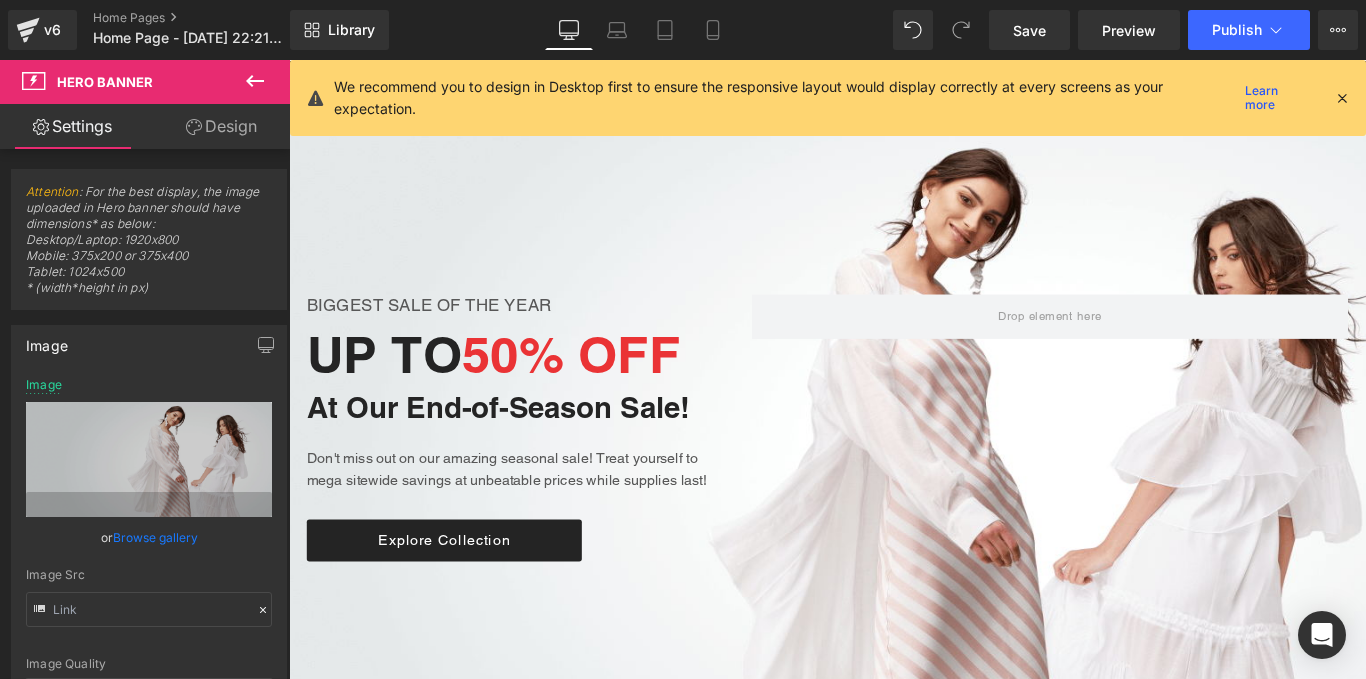 scroll, scrollTop: 182, scrollLeft: 0, axis: vertical 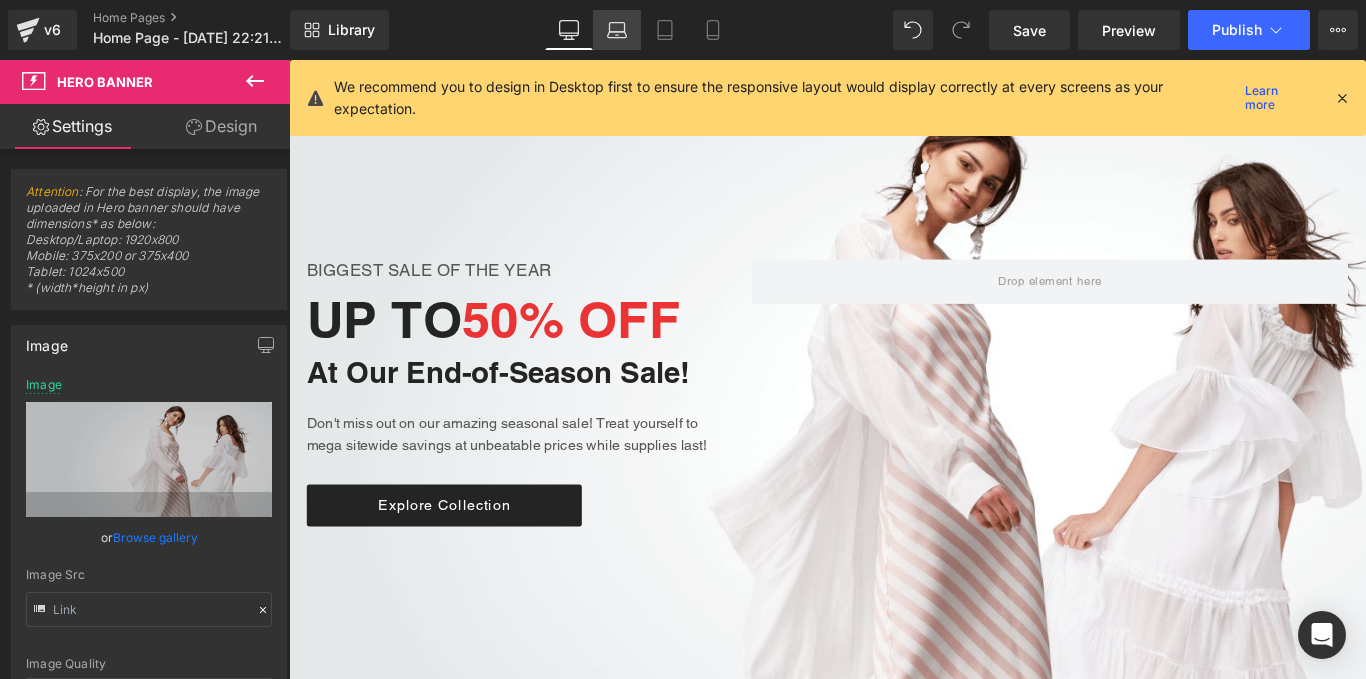click 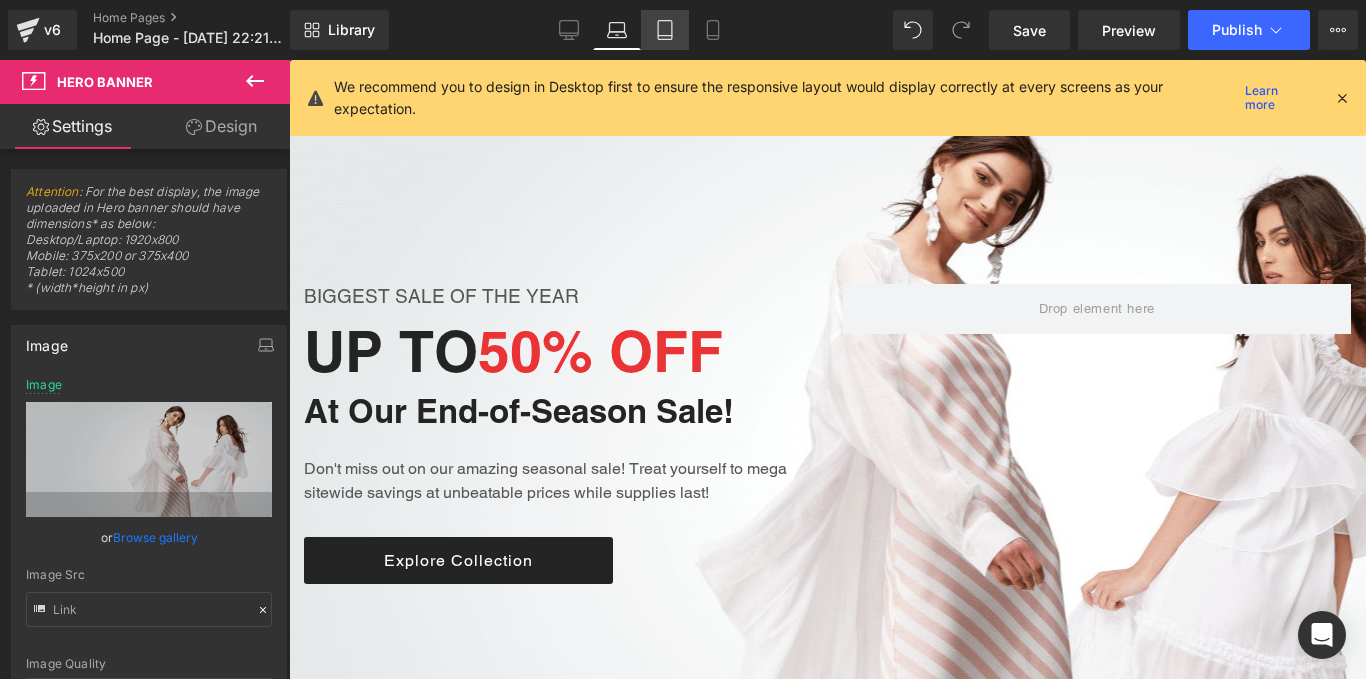 click on "Tablet" at bounding box center (665, 30) 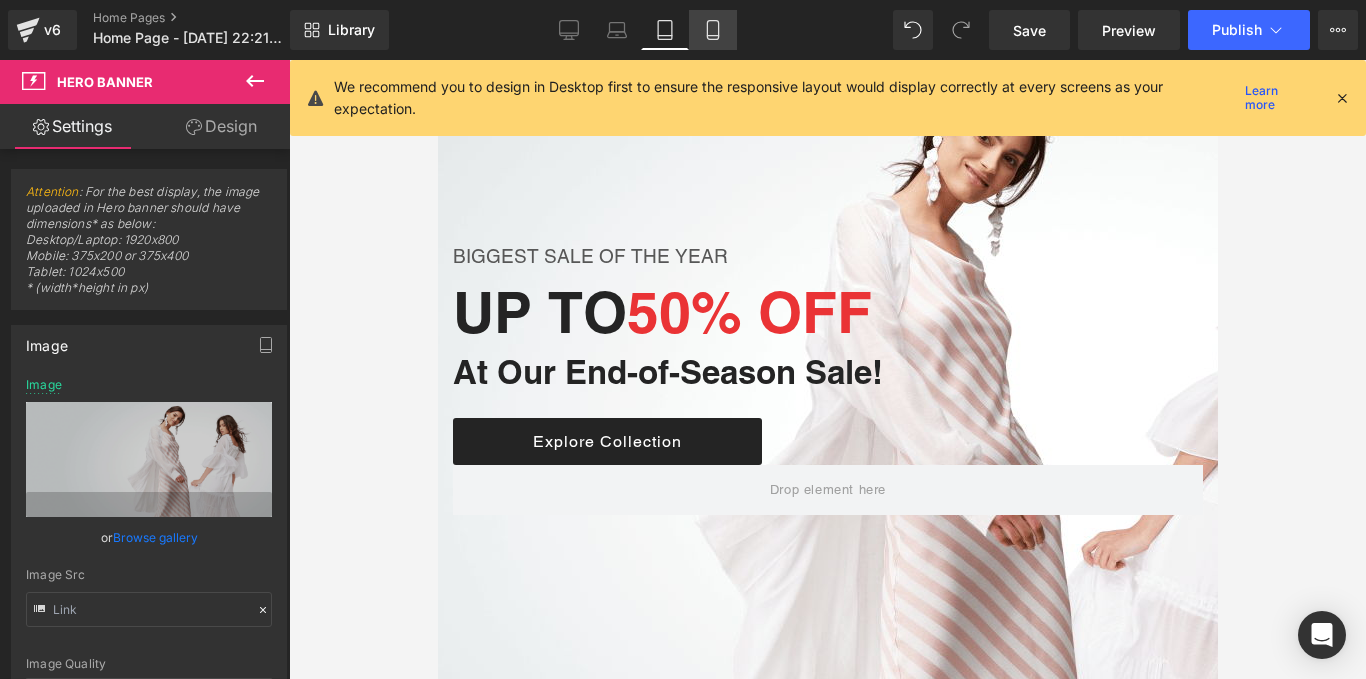 scroll, scrollTop: 143, scrollLeft: 0, axis: vertical 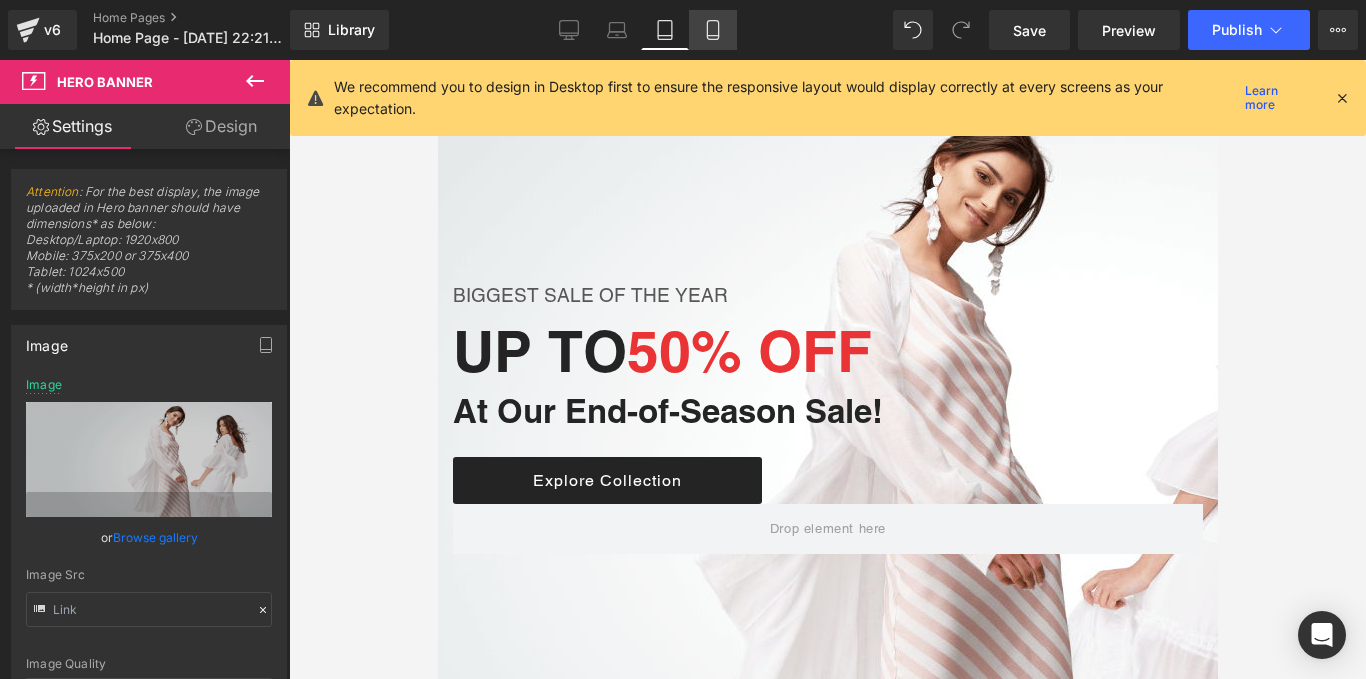 click on "Mobile" at bounding box center [713, 30] 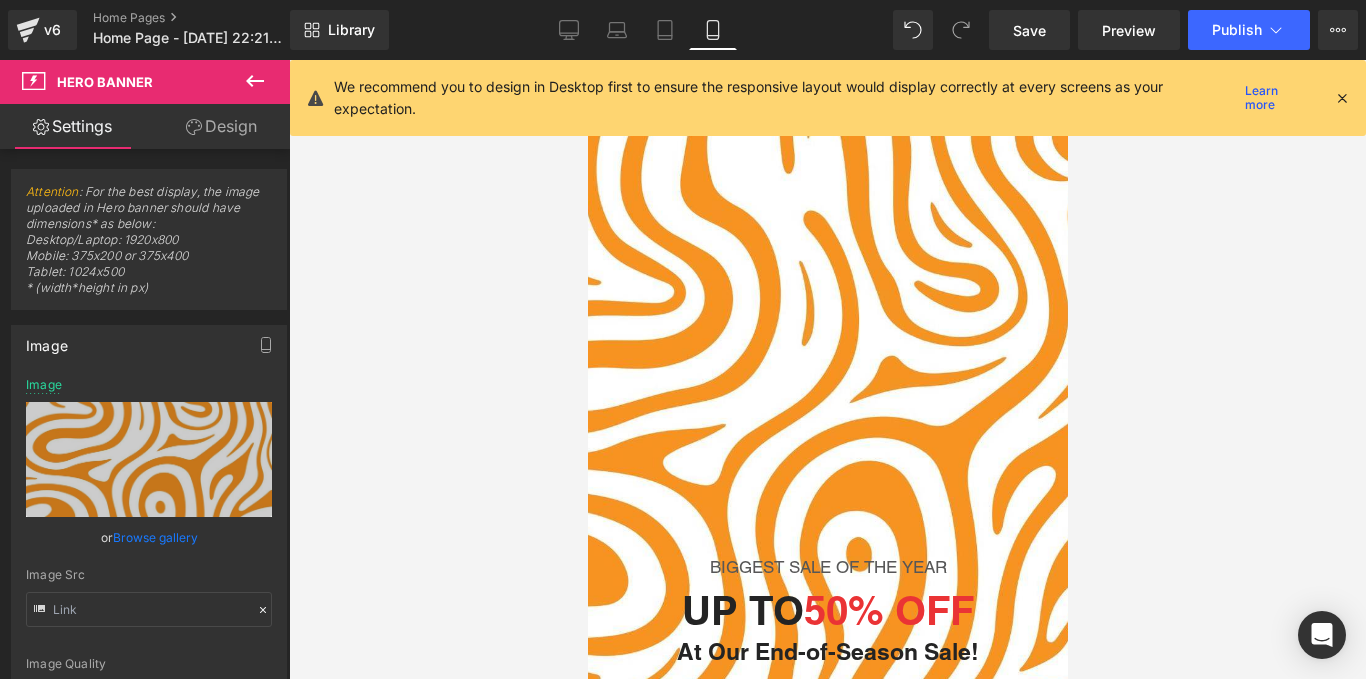 scroll, scrollTop: 139, scrollLeft: 0, axis: vertical 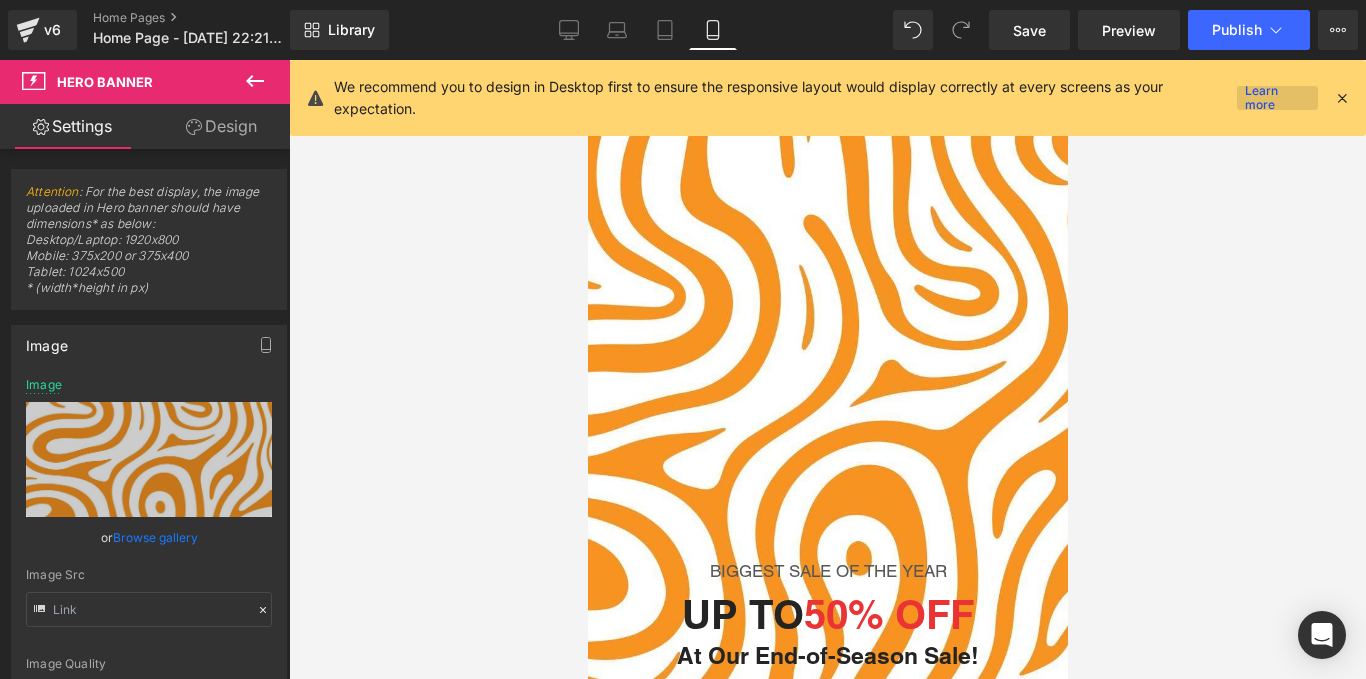 click on "Learn more" at bounding box center [1277, 98] 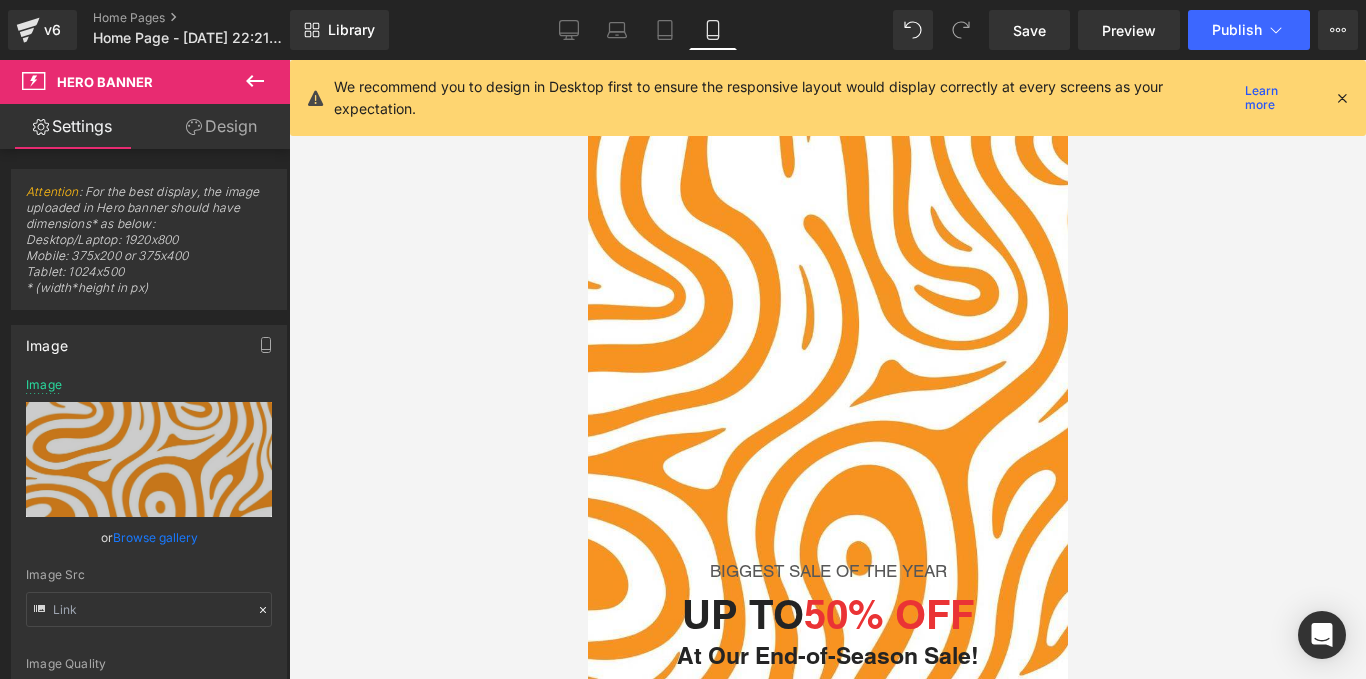 click at bounding box center (1342, 98) 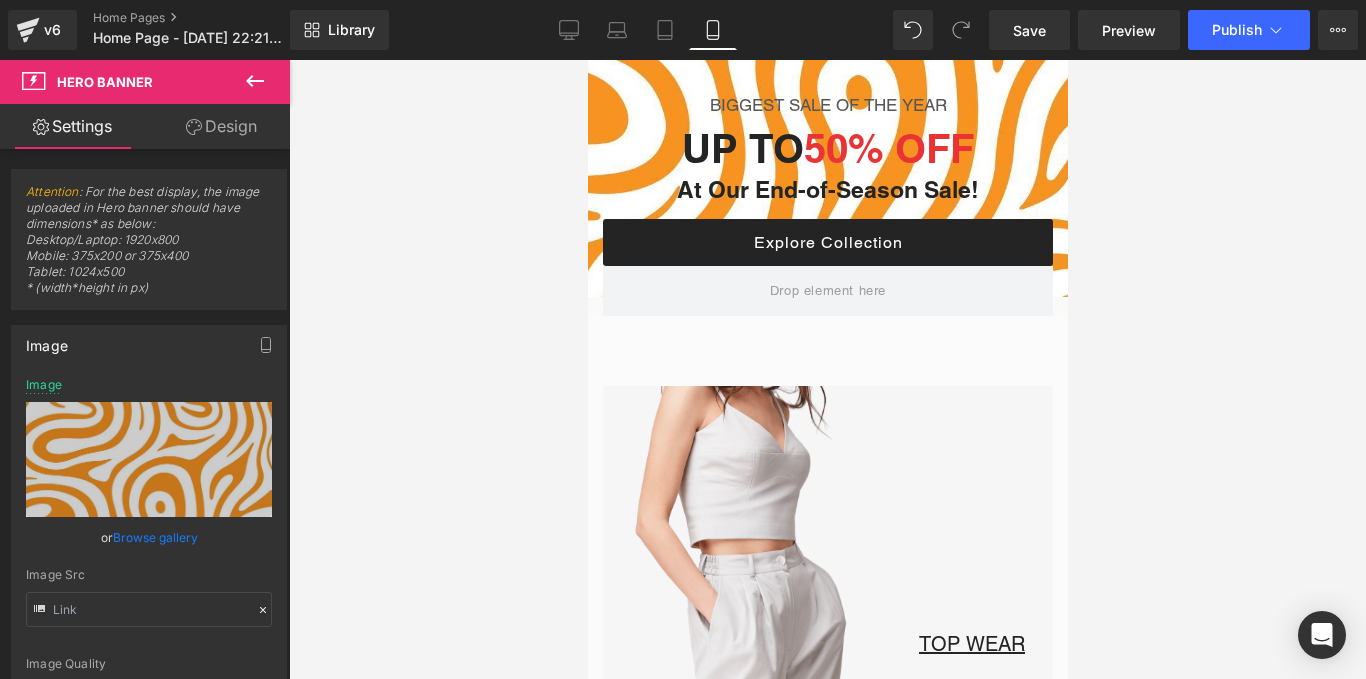 scroll, scrollTop: 606, scrollLeft: 0, axis: vertical 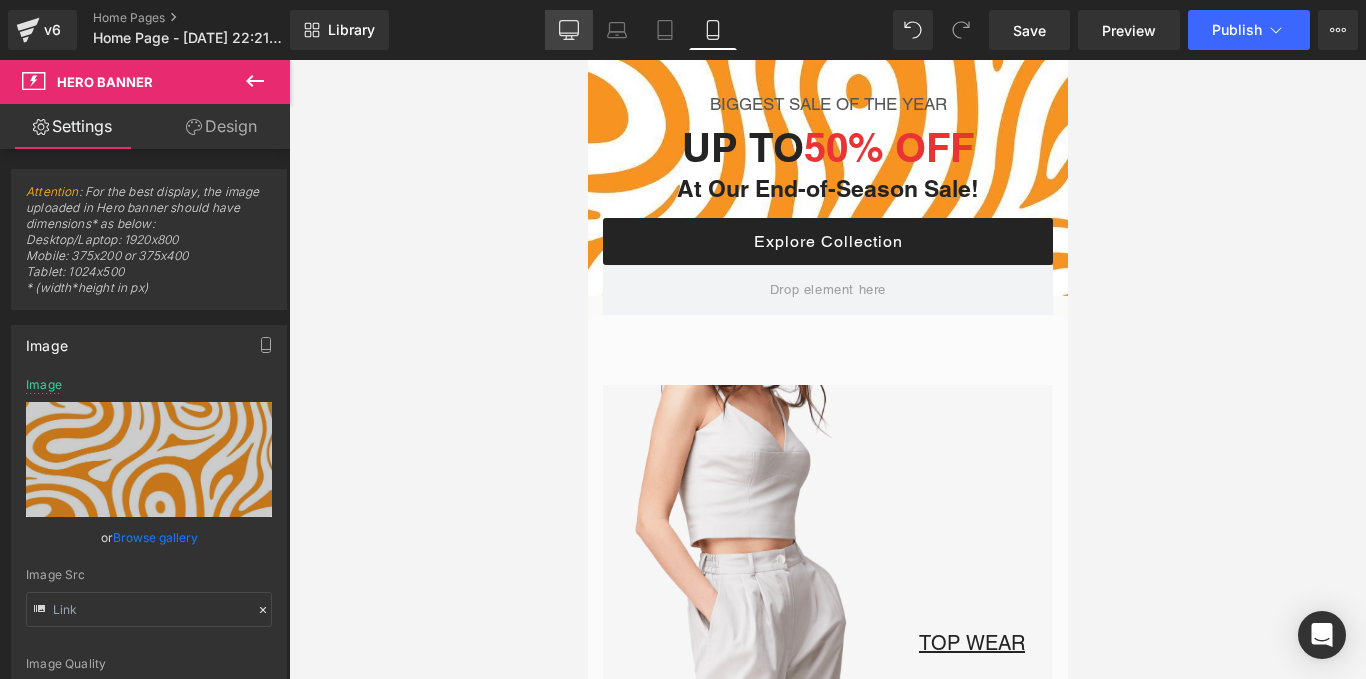 click on "Desktop" at bounding box center (569, 30) 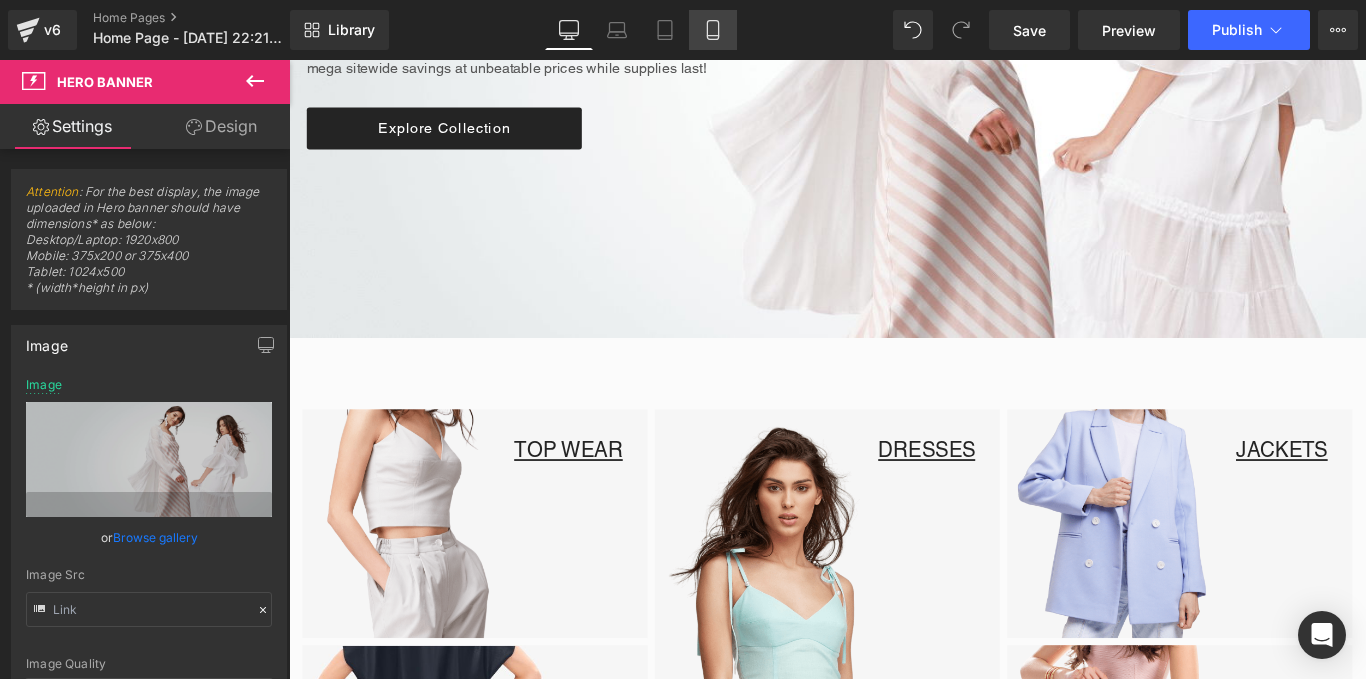 scroll, scrollTop: 8, scrollLeft: 0, axis: vertical 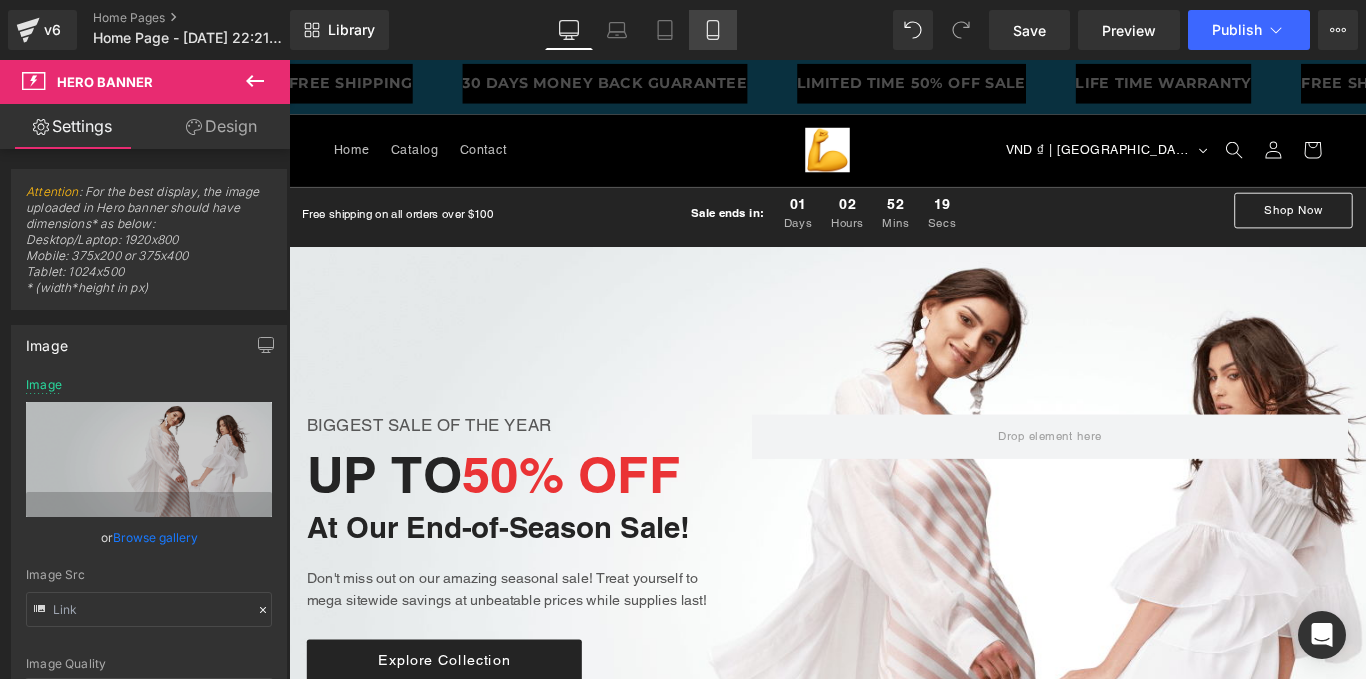 click 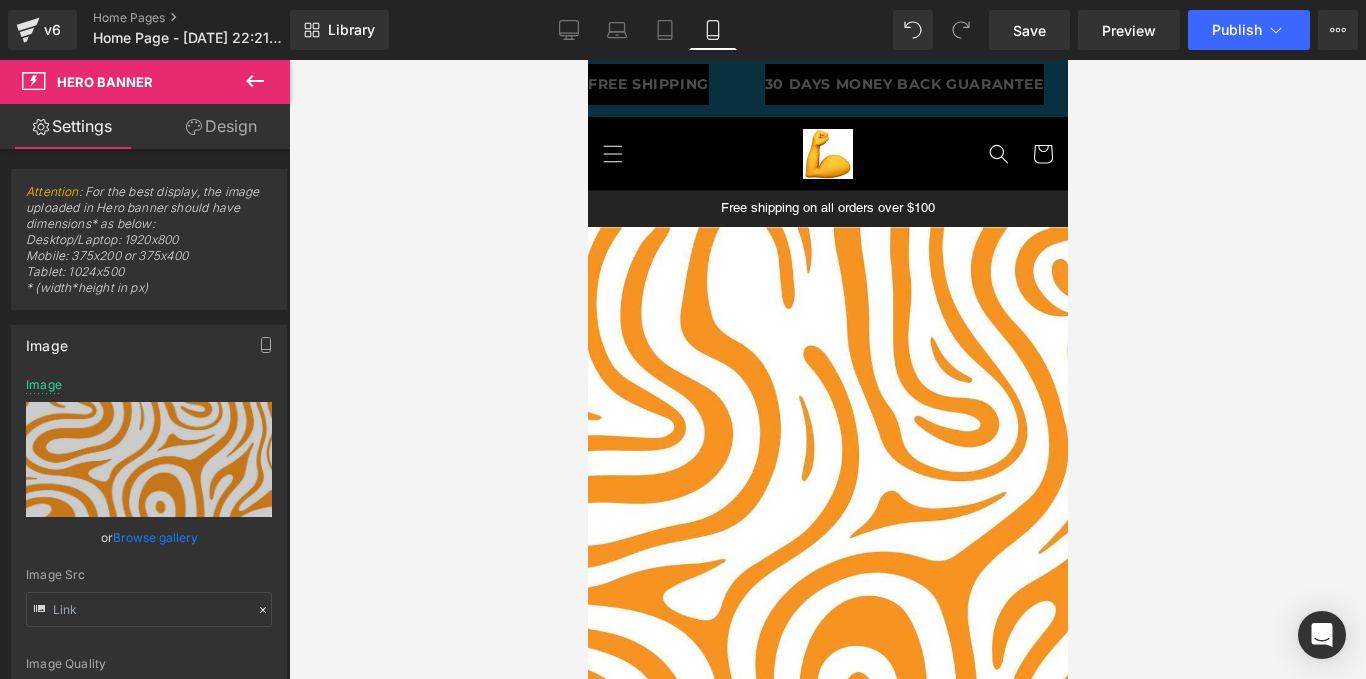 scroll, scrollTop: 0, scrollLeft: 0, axis: both 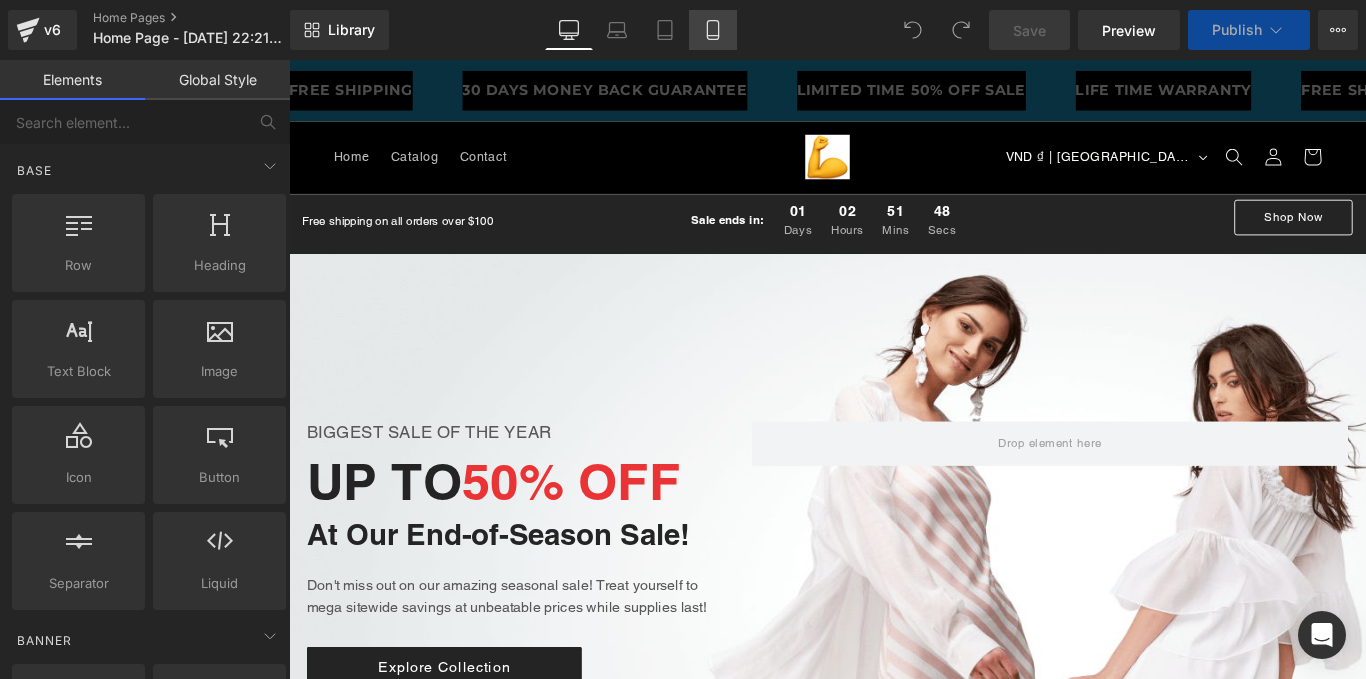click 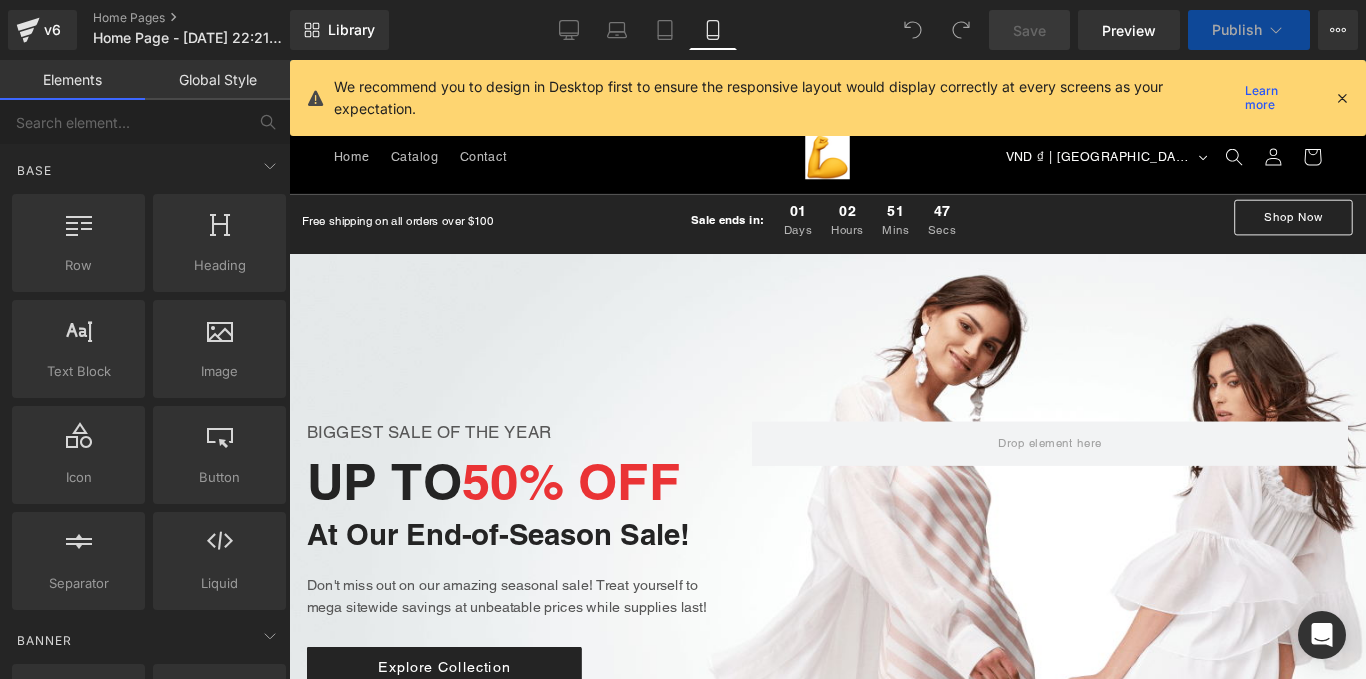 scroll, scrollTop: 0, scrollLeft: 0, axis: both 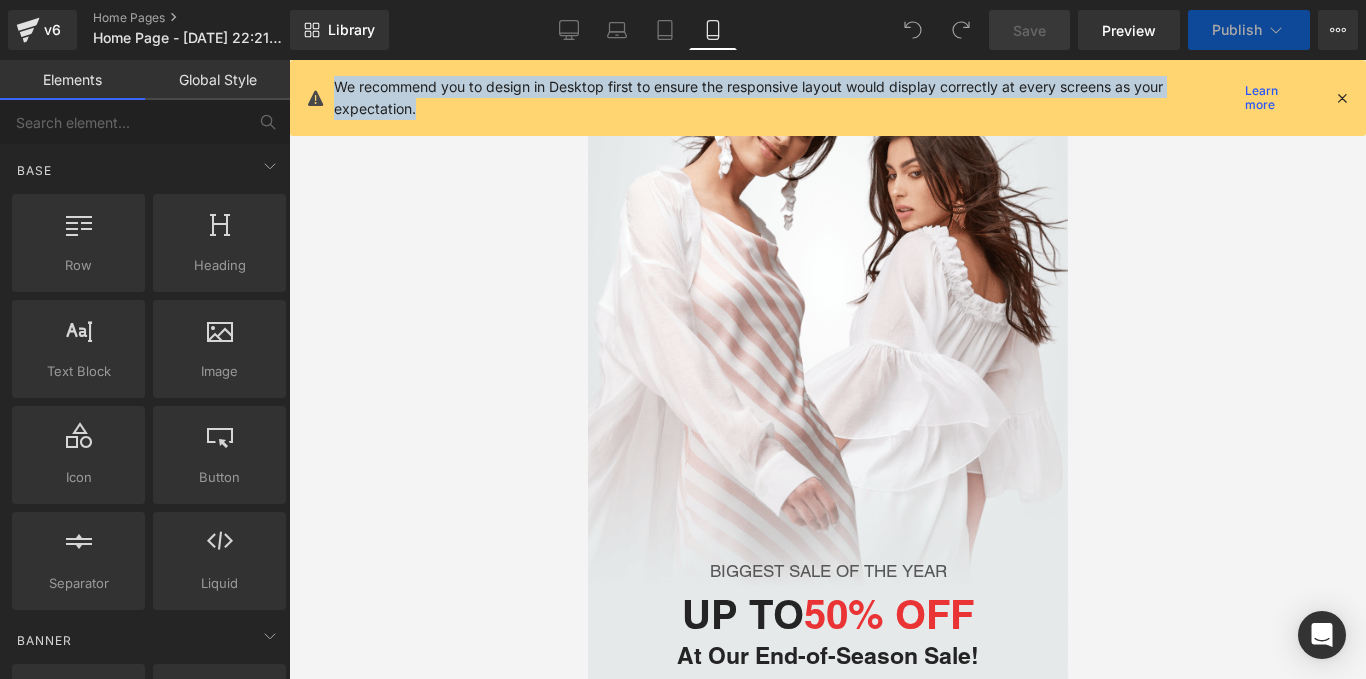 drag, startPoint x: 335, startPoint y: 87, endPoint x: 421, endPoint y: 115, distance: 90.44335 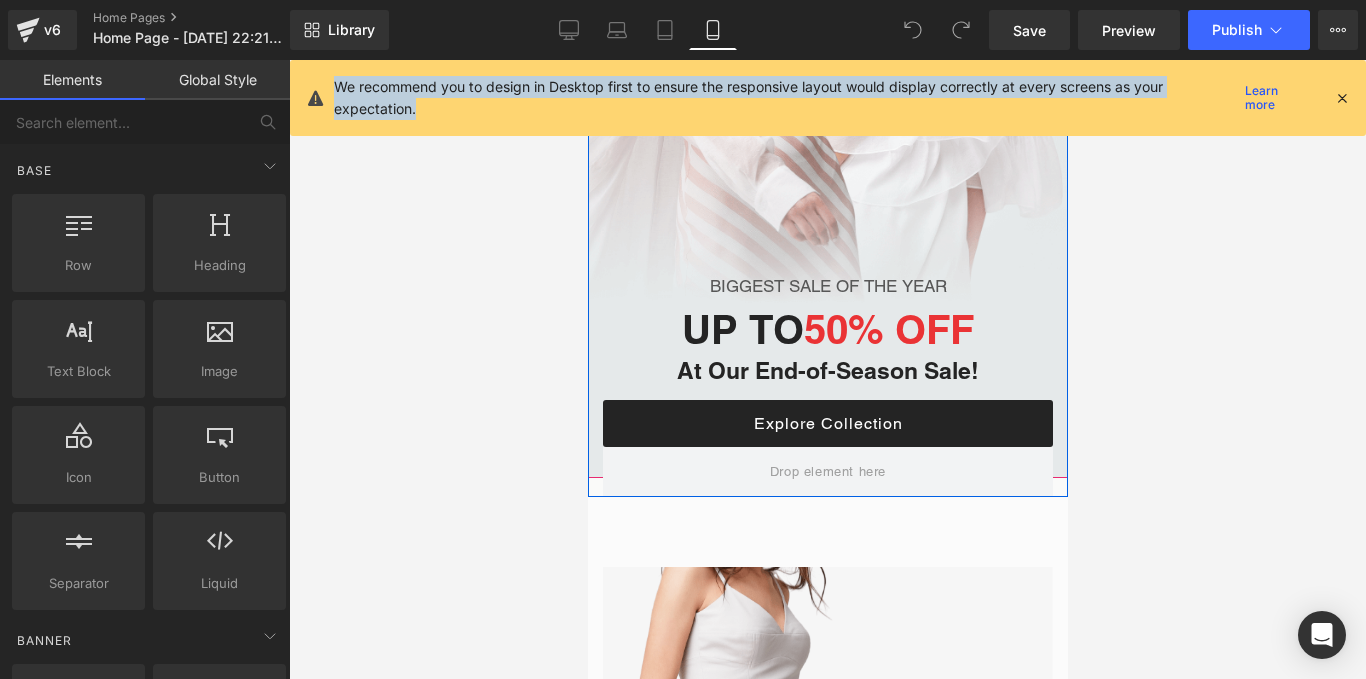 scroll, scrollTop: 436, scrollLeft: 0, axis: vertical 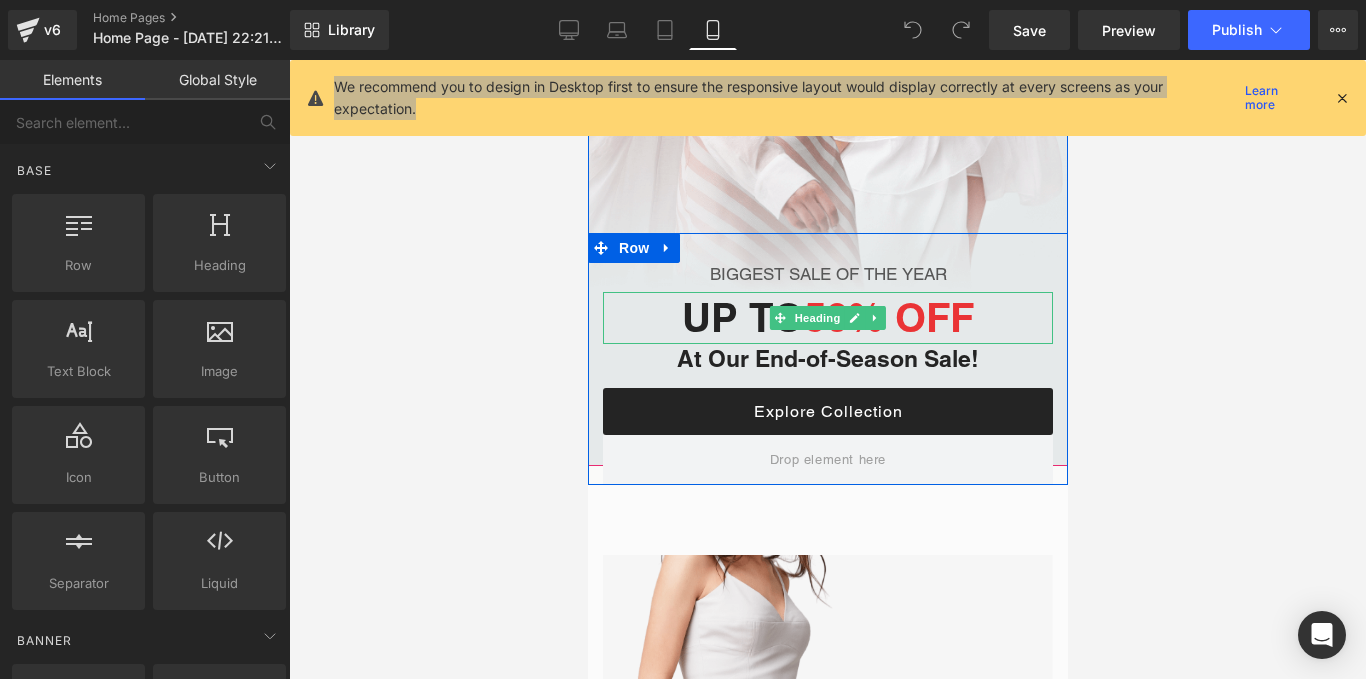 click on "UP TO  50% OFF" at bounding box center (827, 318) 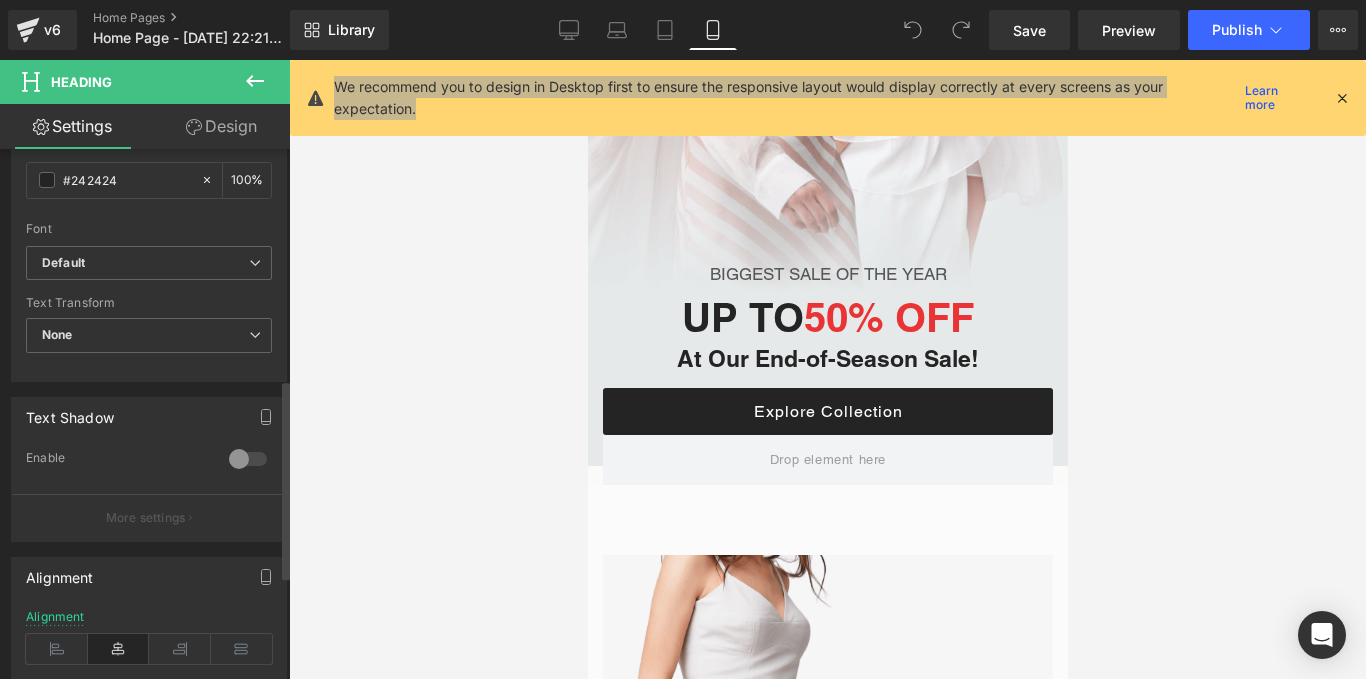 scroll, scrollTop: 616, scrollLeft: 0, axis: vertical 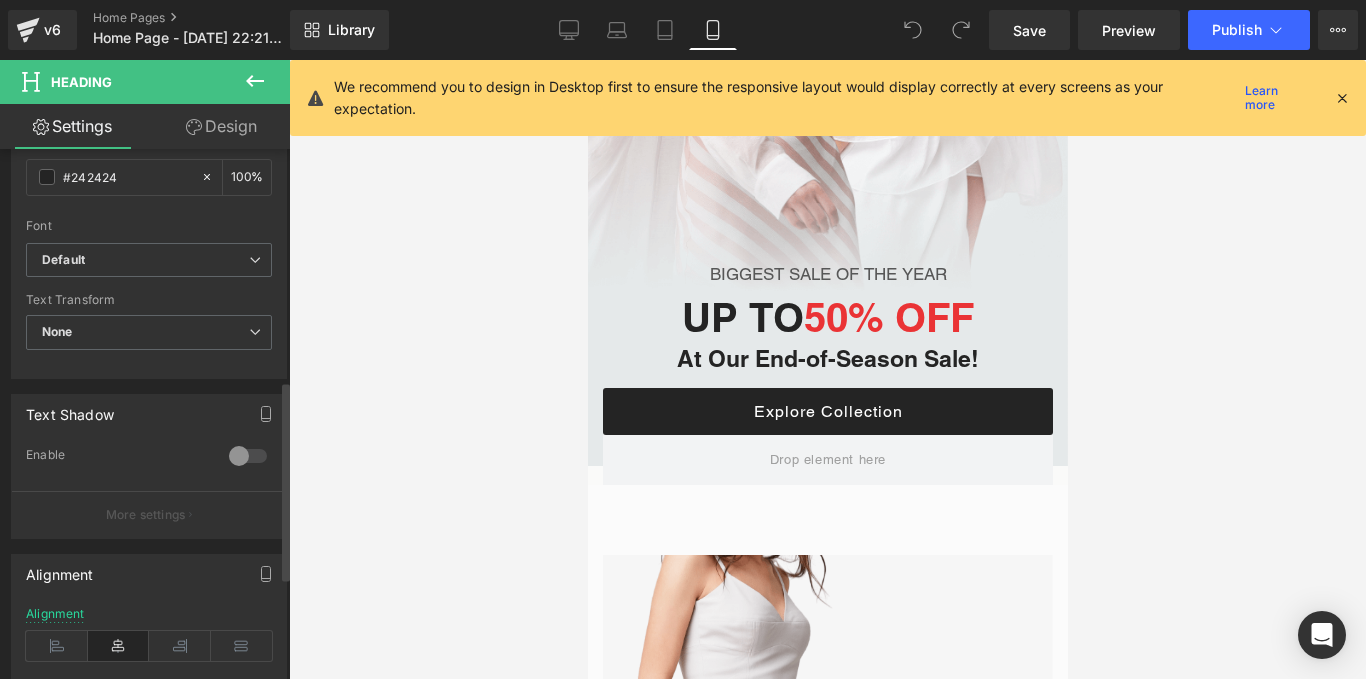 click at bounding box center (248, 456) 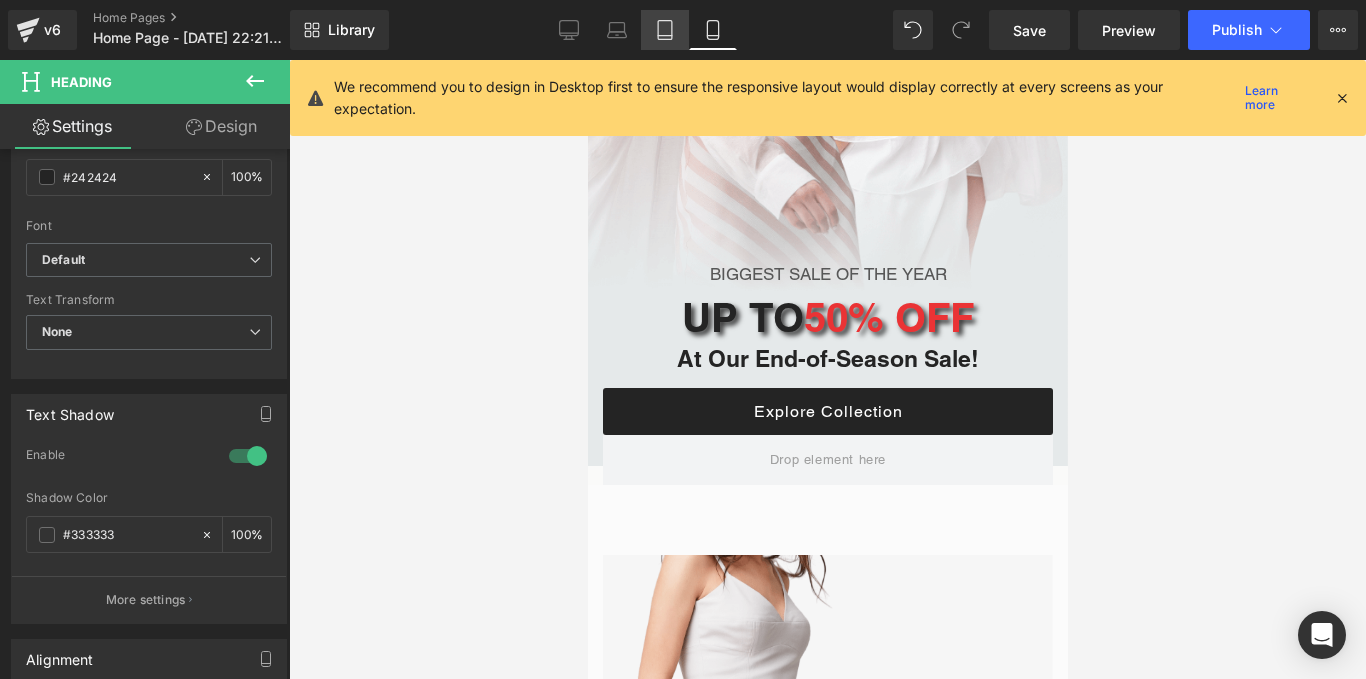 click on "Tablet" at bounding box center [665, 30] 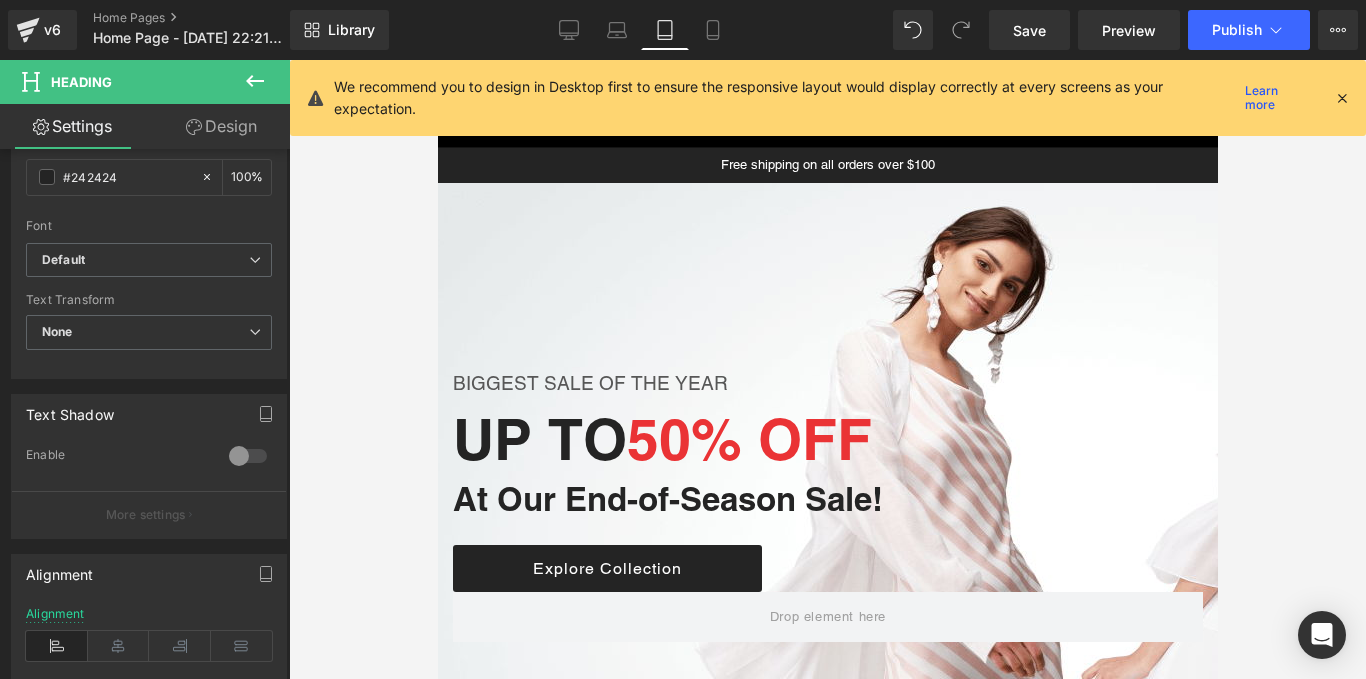 scroll, scrollTop: 52, scrollLeft: 0, axis: vertical 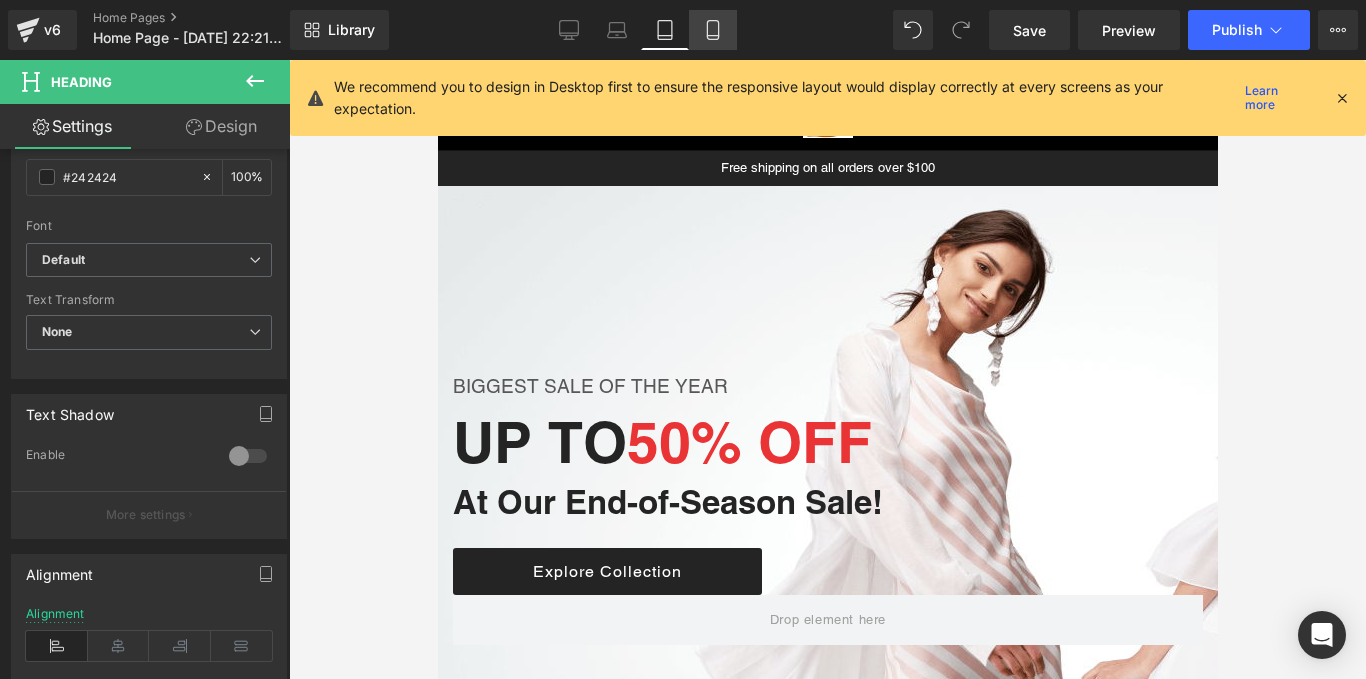 click on "Mobile" at bounding box center (713, 30) 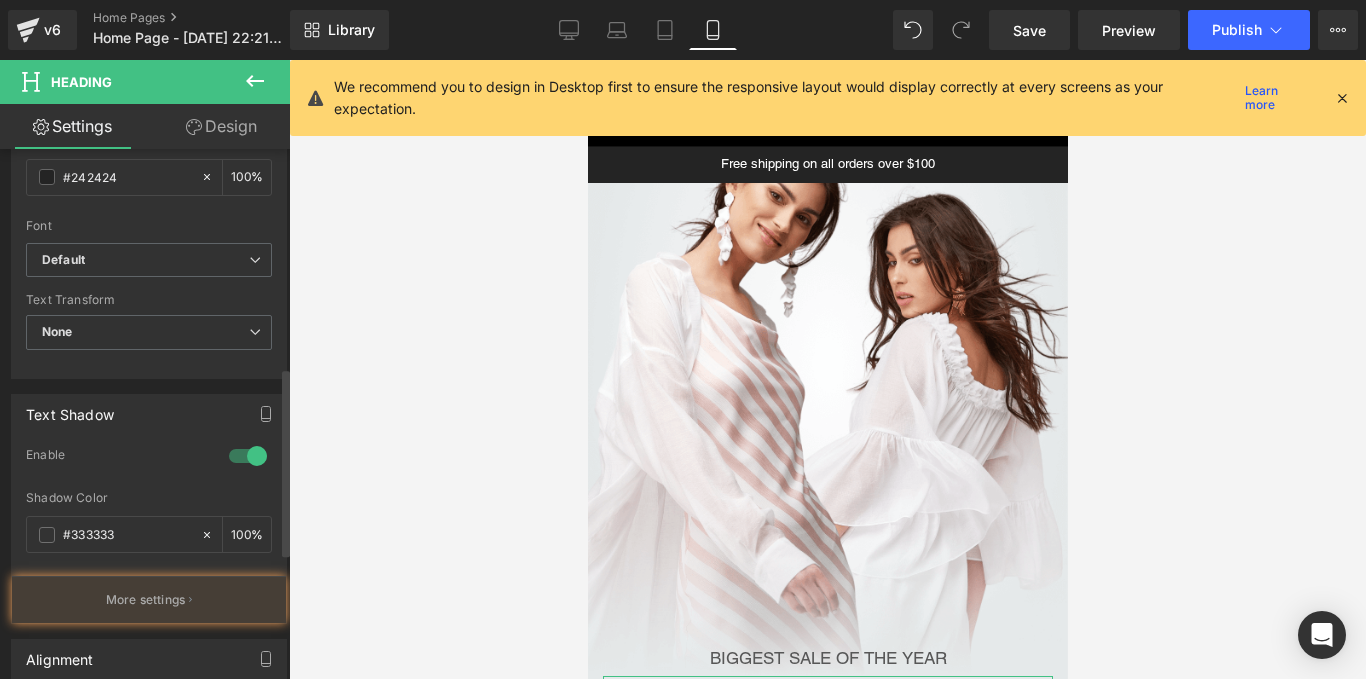 scroll, scrollTop: 321, scrollLeft: 0, axis: vertical 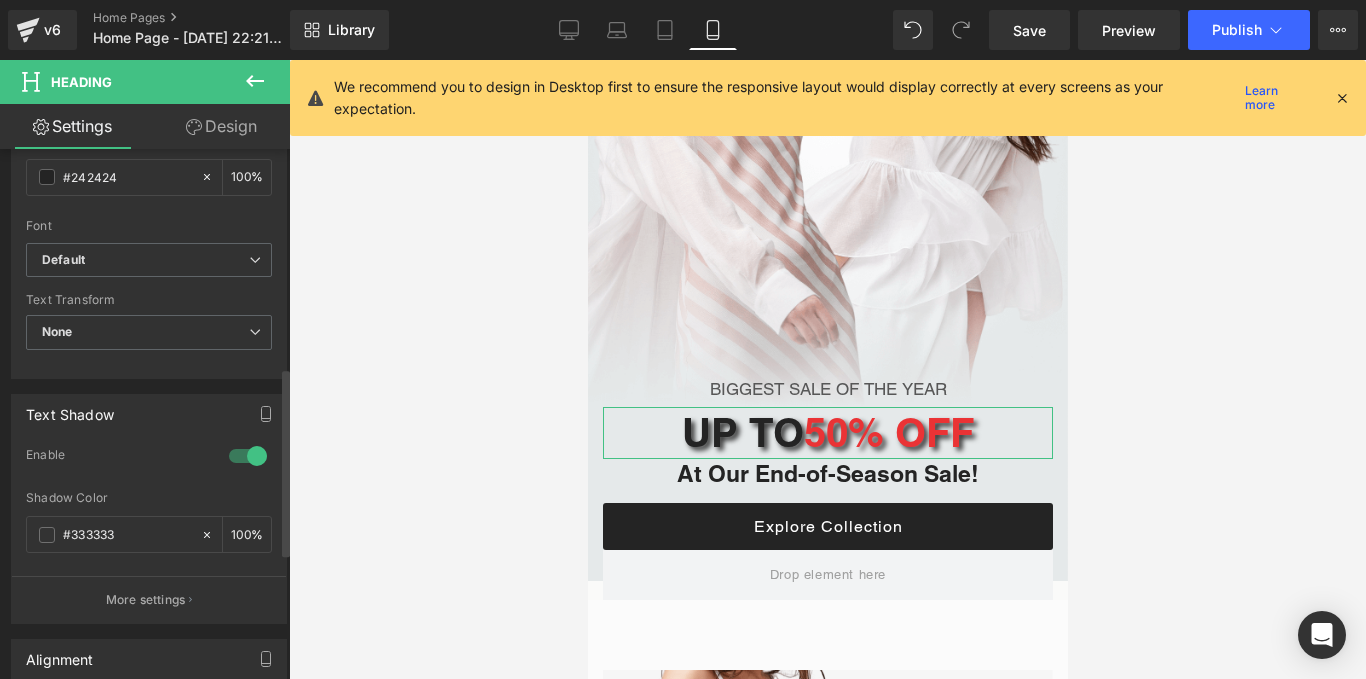 click at bounding box center (248, 456) 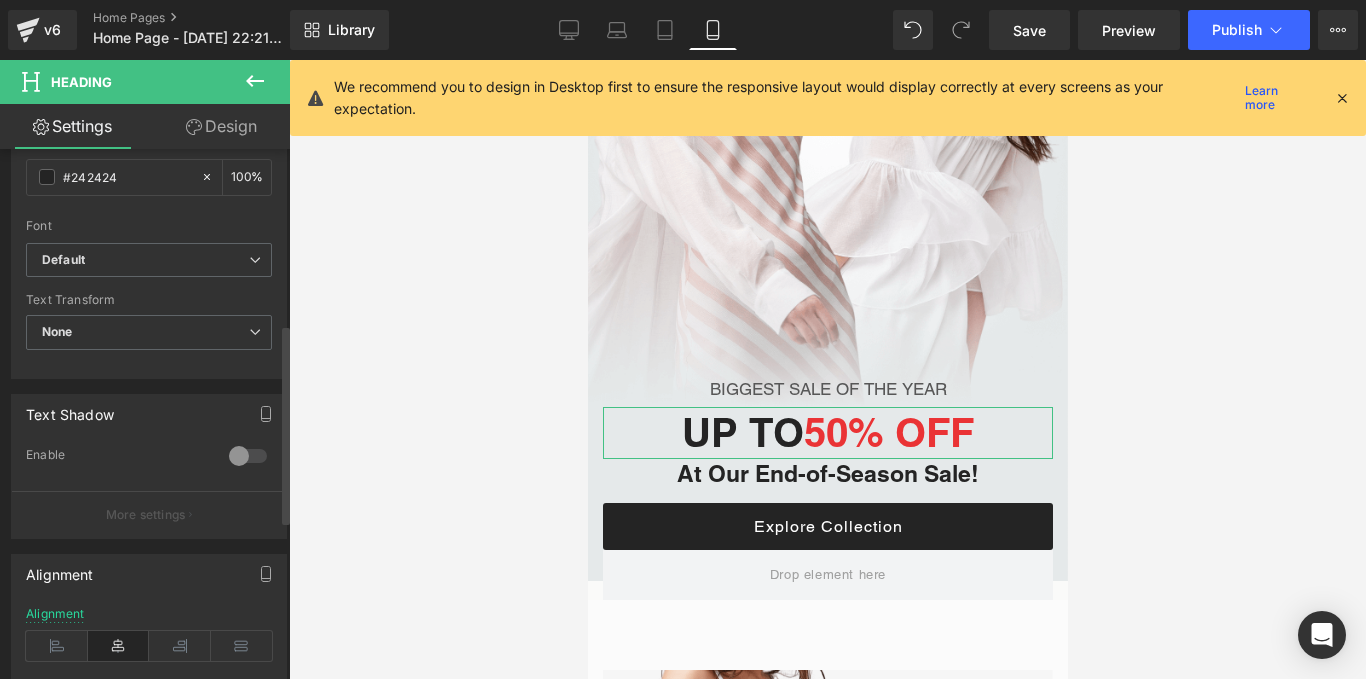 scroll, scrollTop: 0, scrollLeft: 0, axis: both 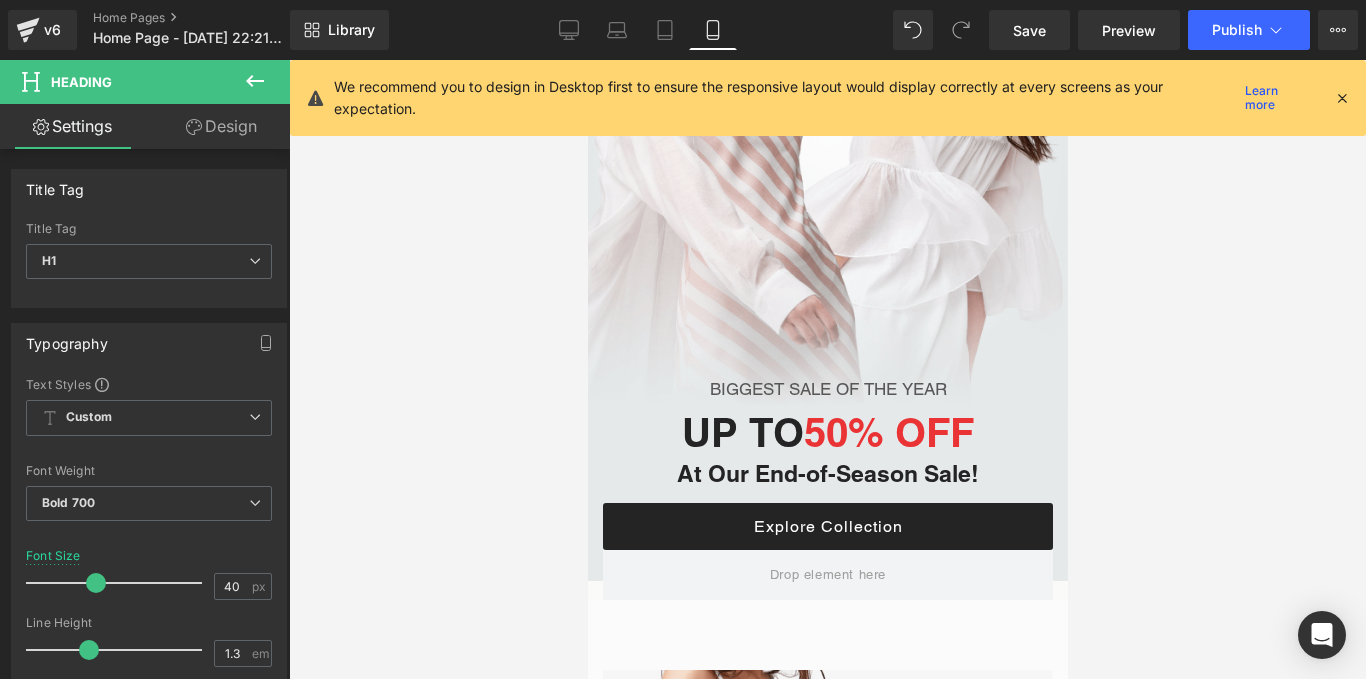 click at bounding box center [827, 247] 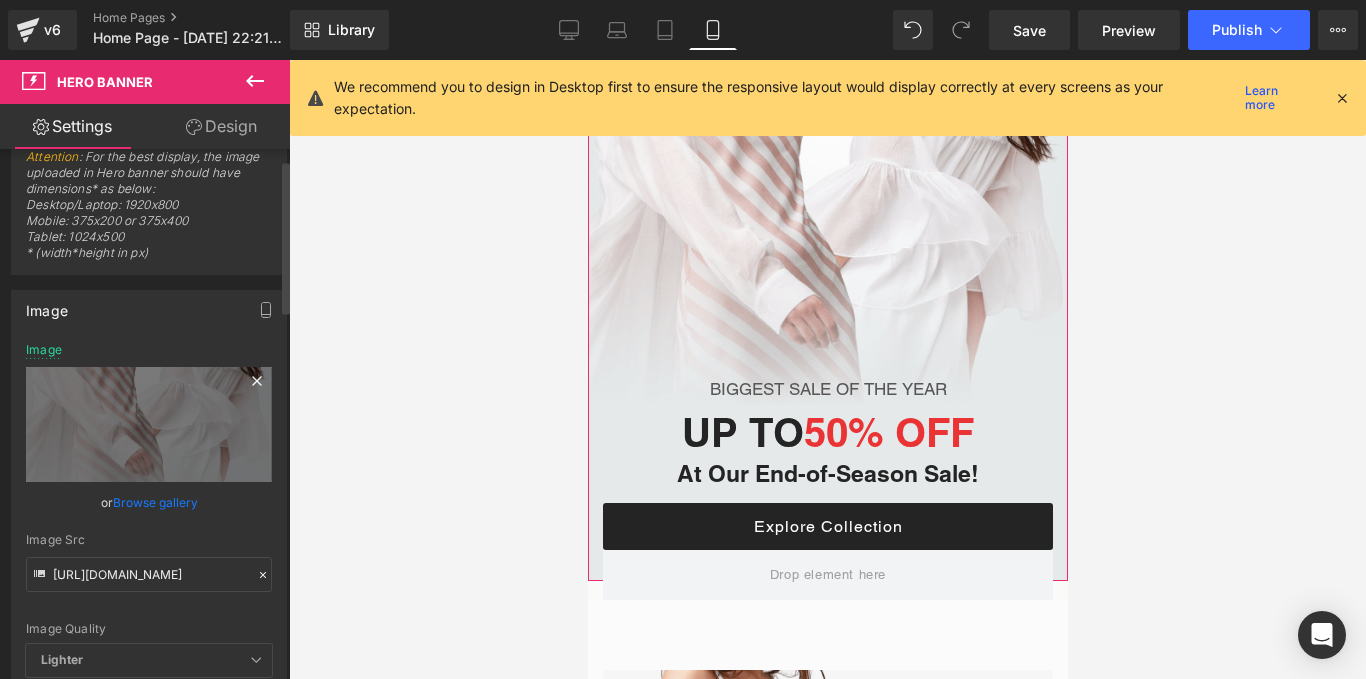 scroll, scrollTop: 37, scrollLeft: 0, axis: vertical 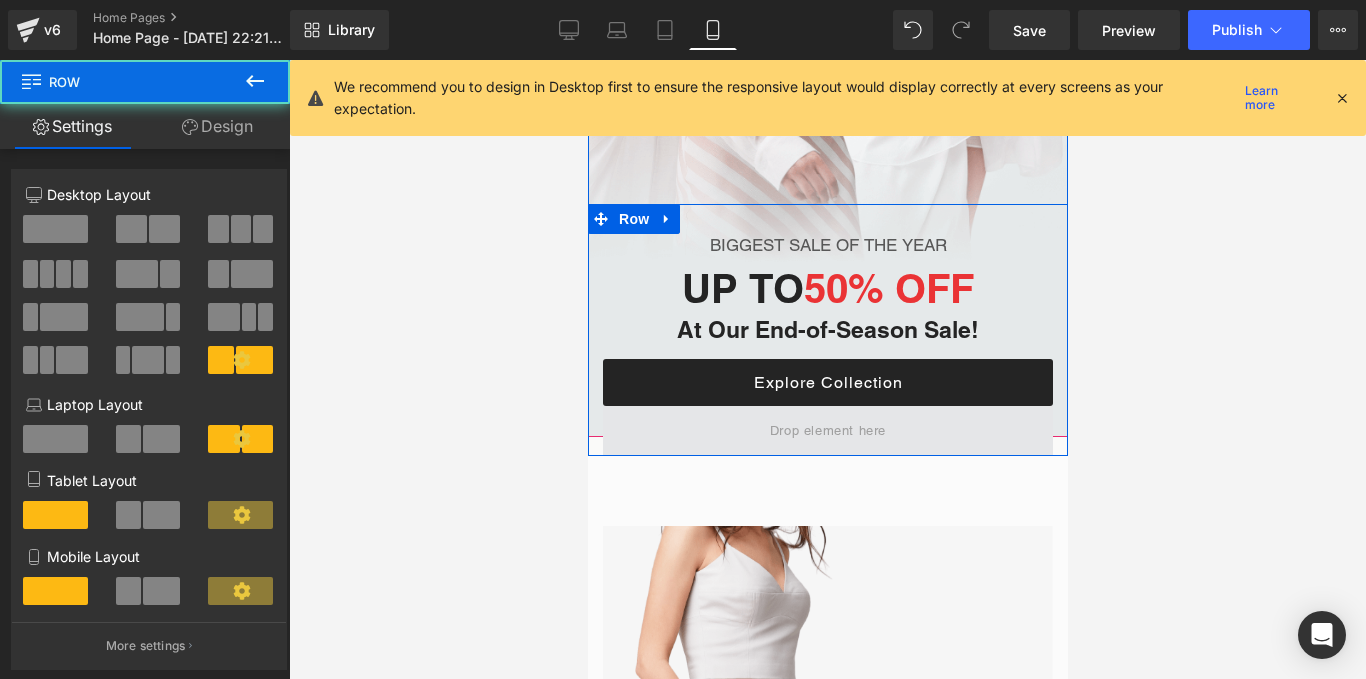 click at bounding box center (827, 431) 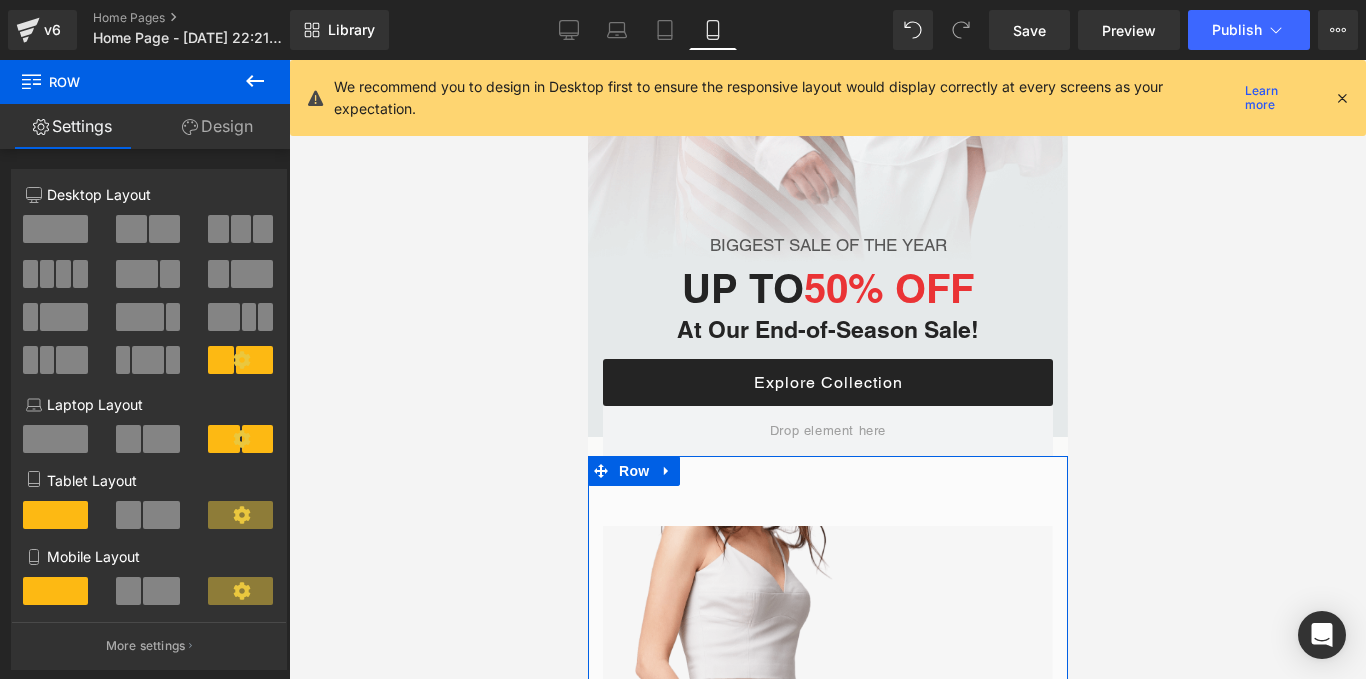 scroll, scrollTop: 691, scrollLeft: 0, axis: vertical 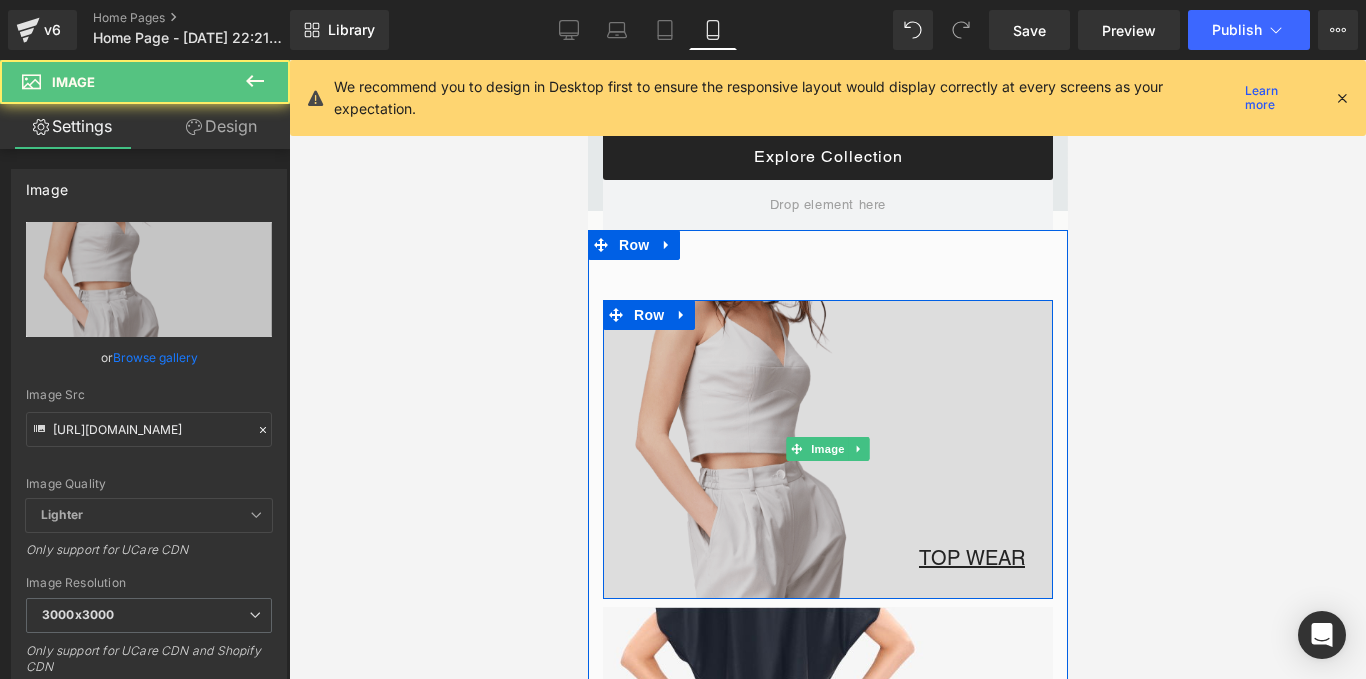 click at bounding box center [827, 449] 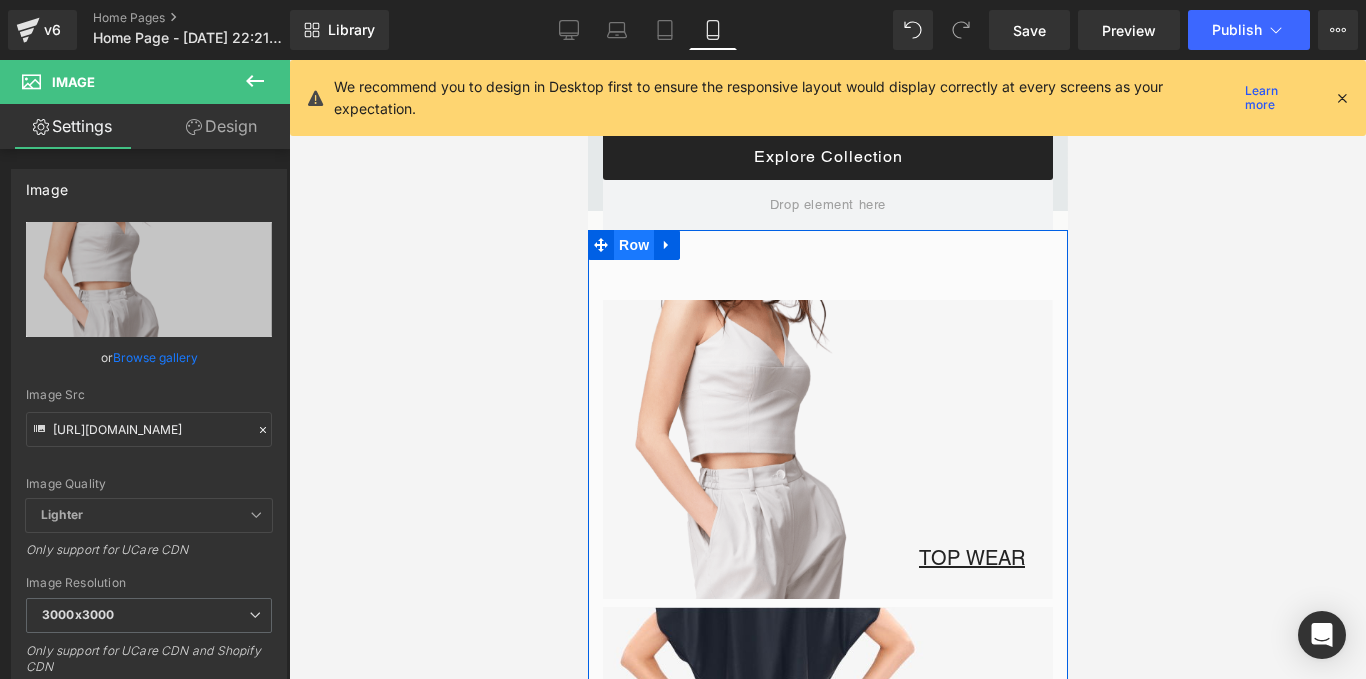 click on "Row" at bounding box center [633, 245] 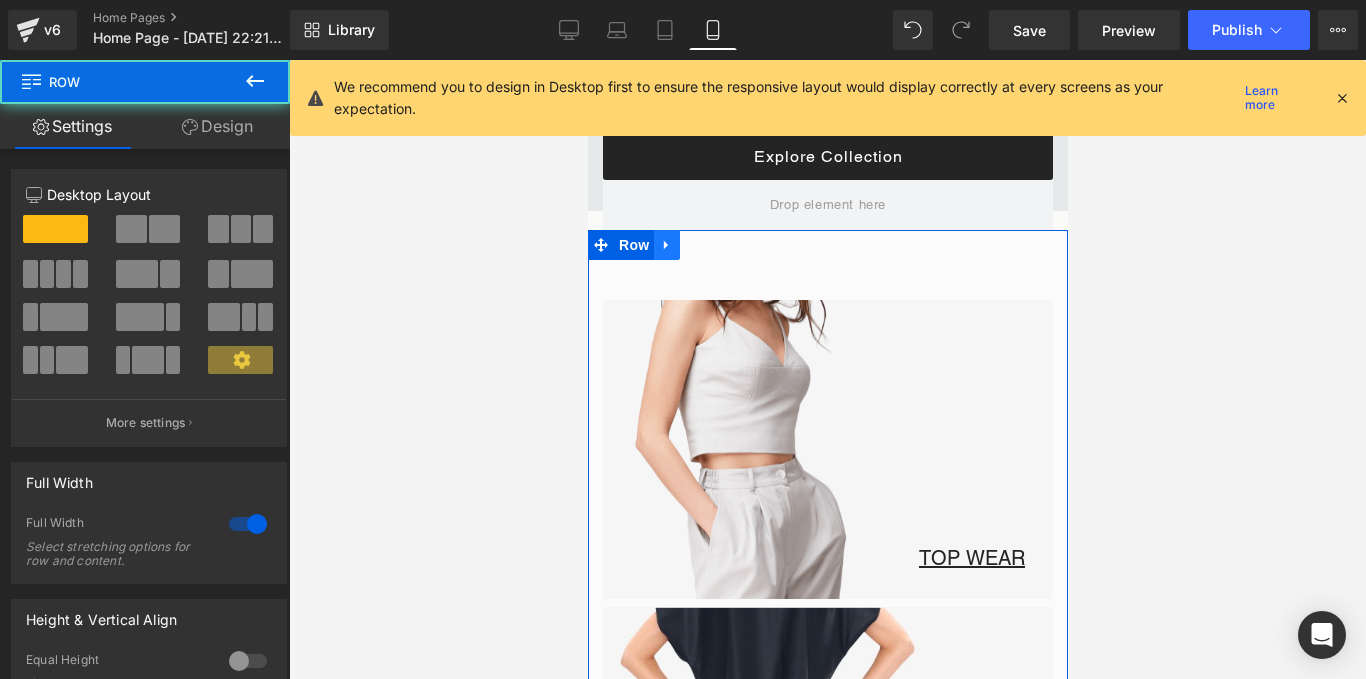 click at bounding box center (666, 245) 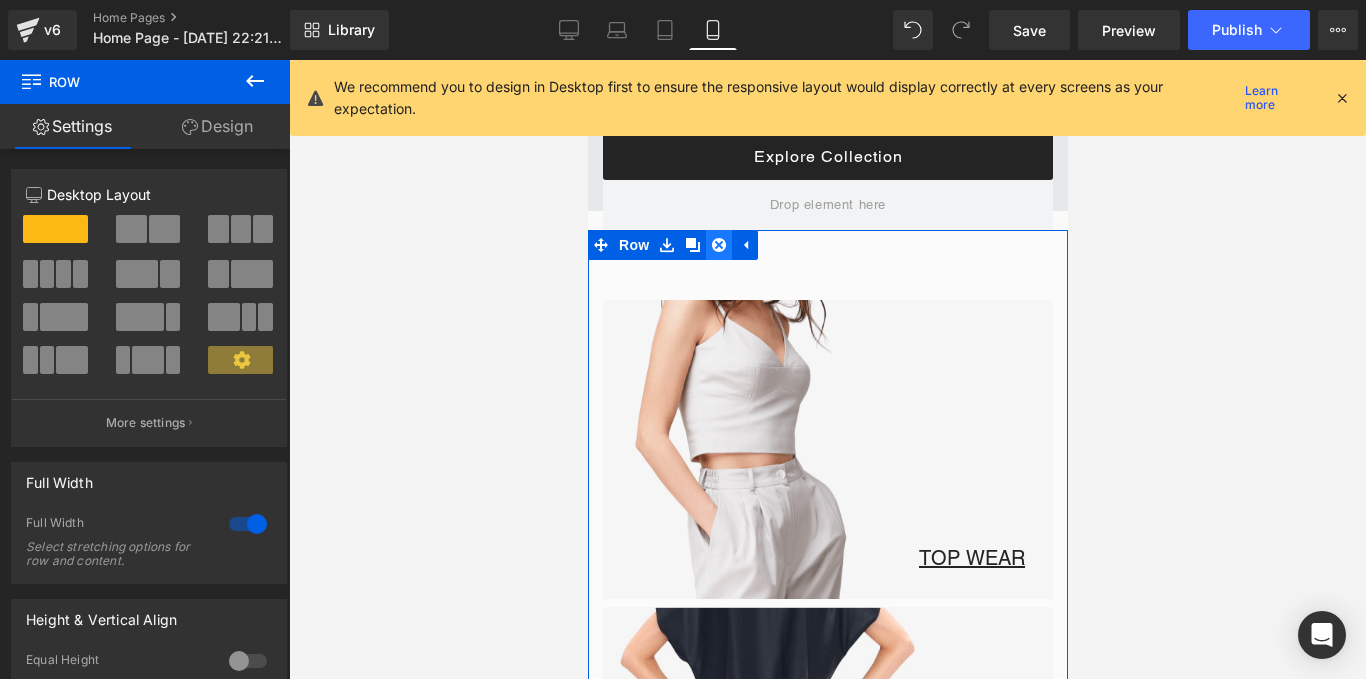 click 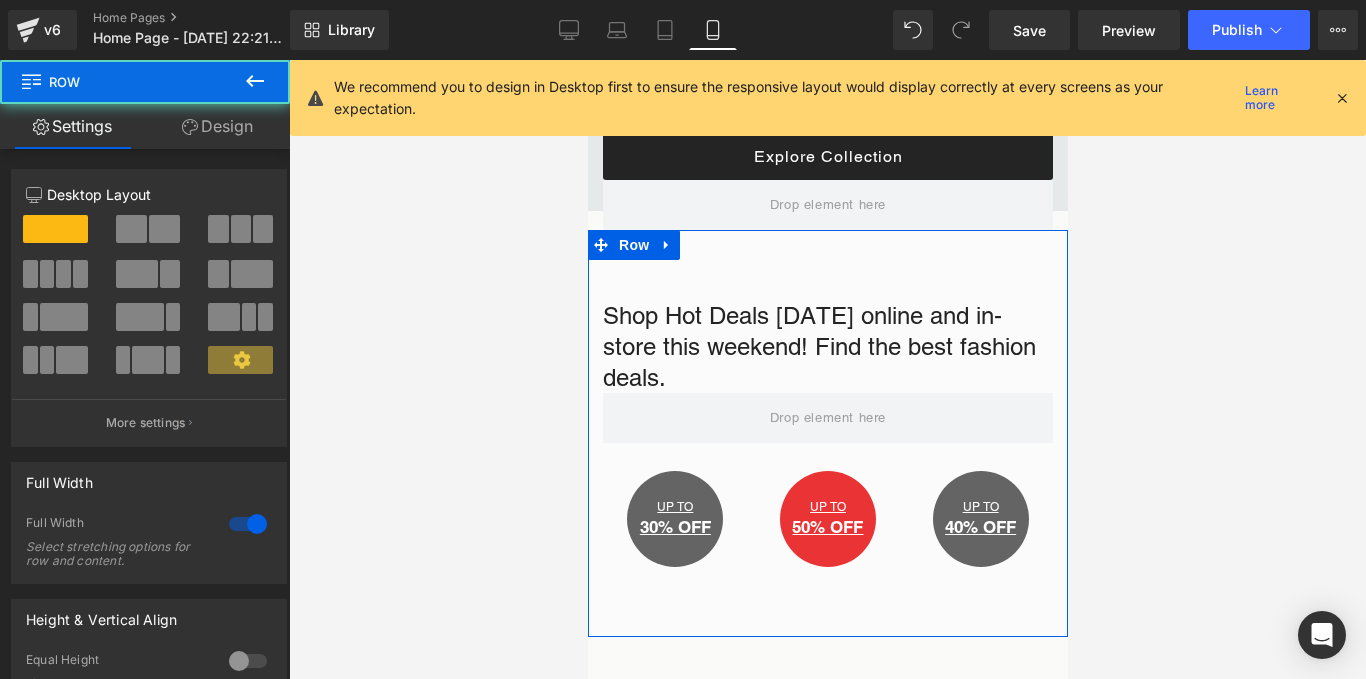 click on "Shop Hot Deals [DATE] online and in-store this weekend! Find the best fashion deals. Text Block         Row         UP TO Text Block         30% OFF Text Block         Row         Image         Row         UP TO Text Block         50% OFF Text Block         Row         Image         Row         UP TO Text Block         40% OFF Text Block         Row         Image         Row         Row         Row" at bounding box center (827, 433) 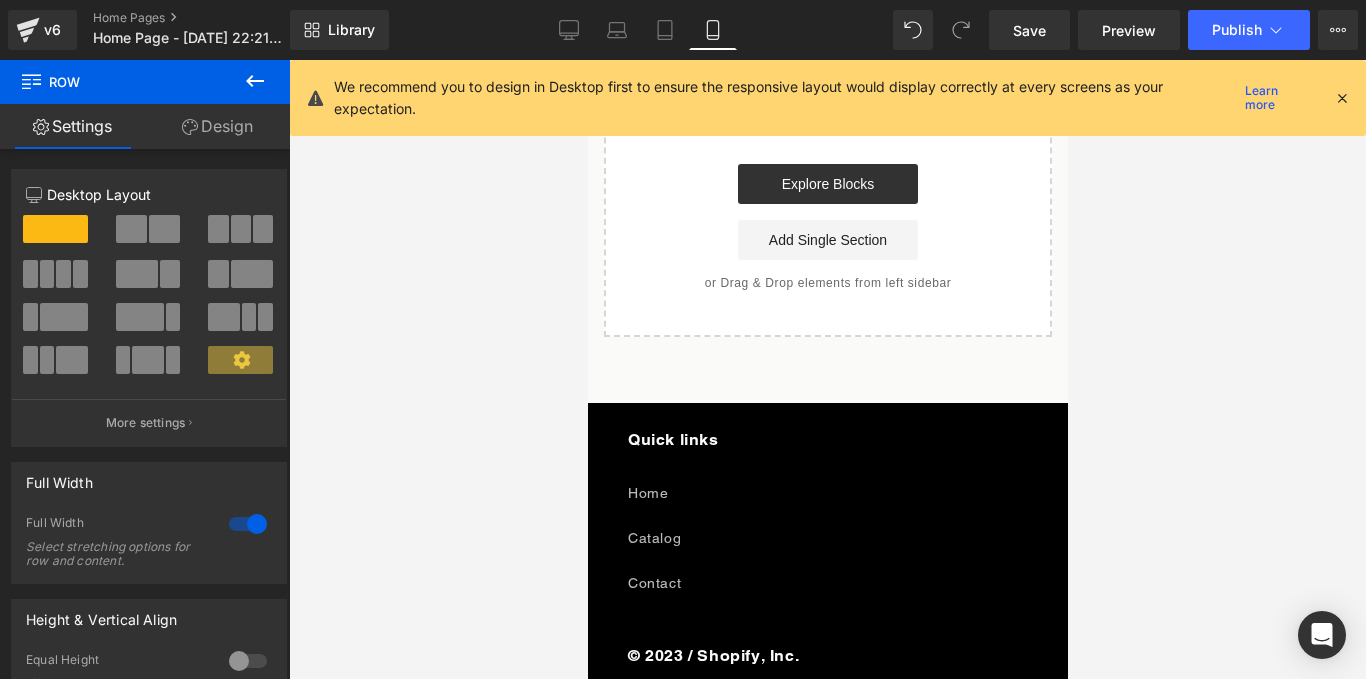 scroll, scrollTop: 5121, scrollLeft: 0, axis: vertical 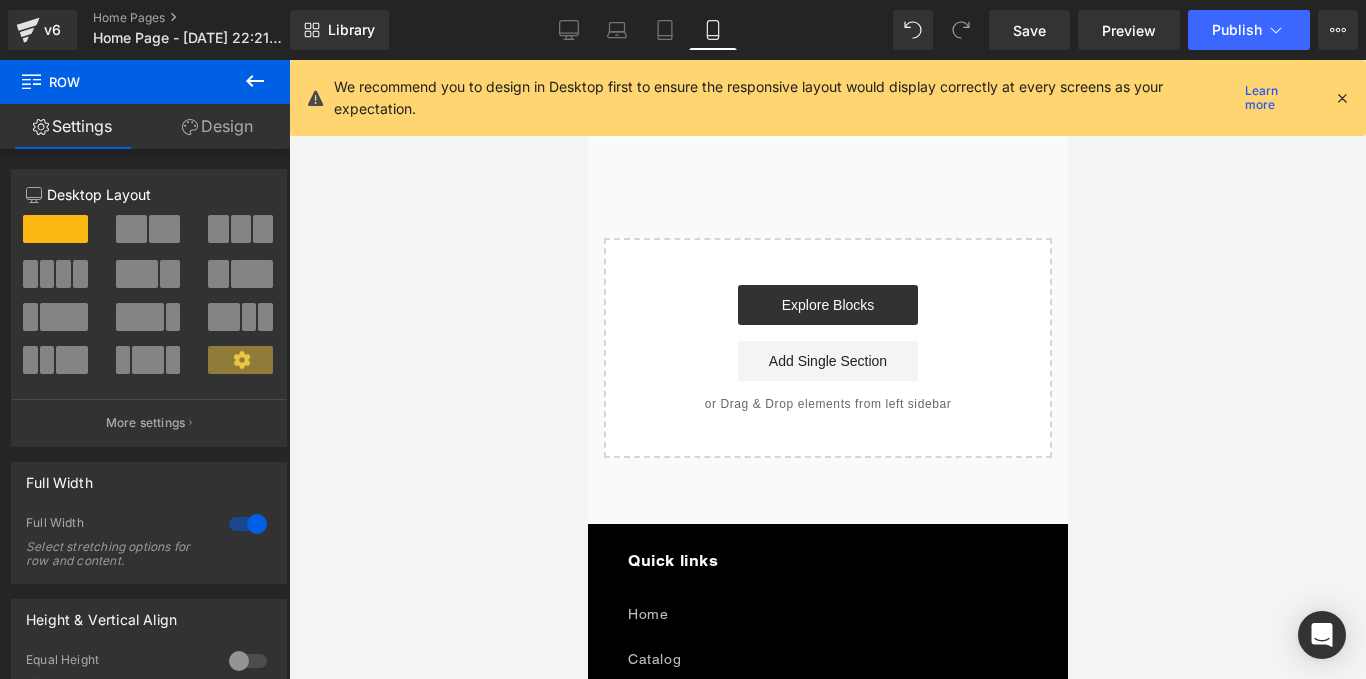 click at bounding box center (255, 82) 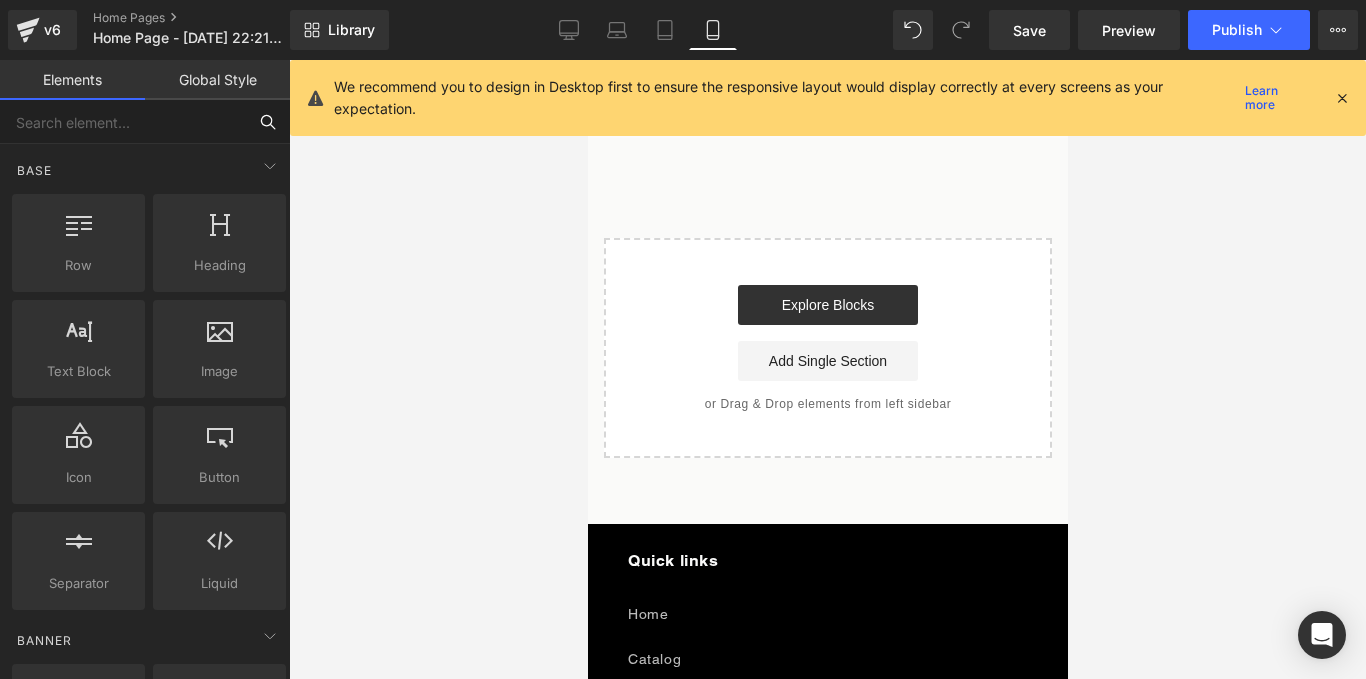 click at bounding box center [123, 122] 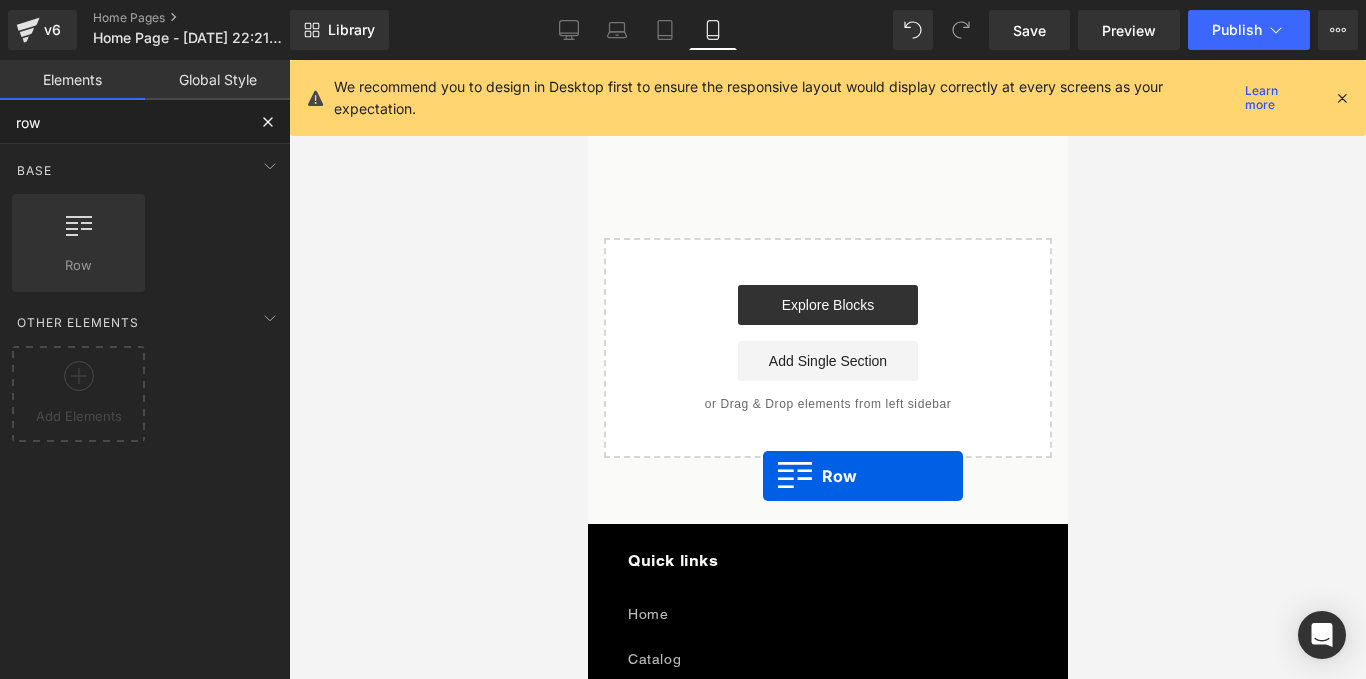 drag, startPoint x: 669, startPoint y: 300, endPoint x: 759, endPoint y: 472, distance: 194.12367 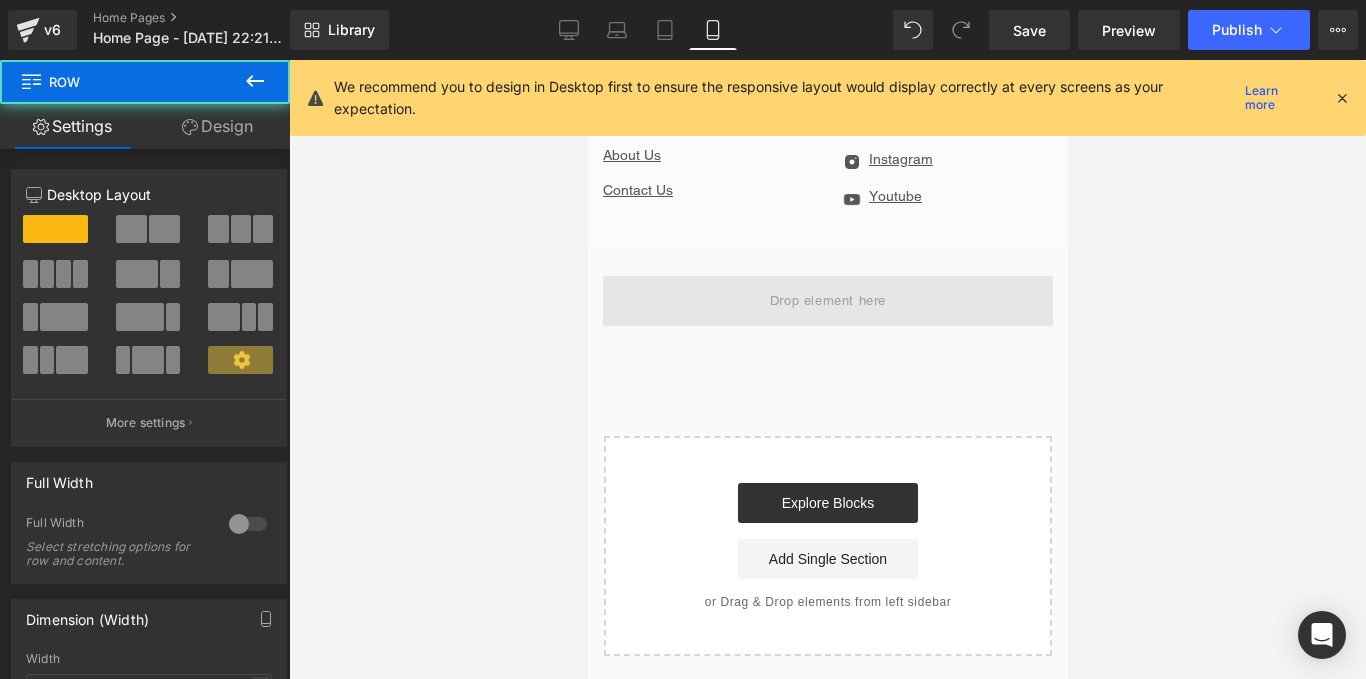 scroll, scrollTop: 5012, scrollLeft: 0, axis: vertical 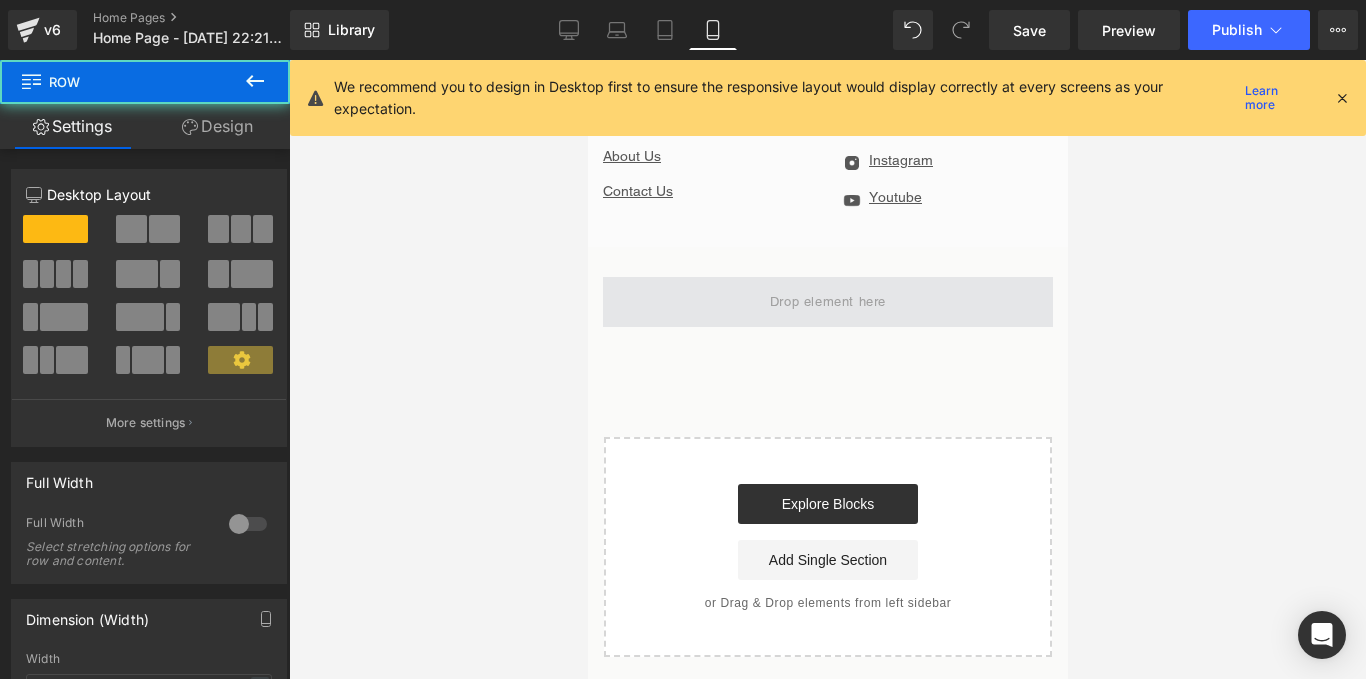 click at bounding box center [827, 302] 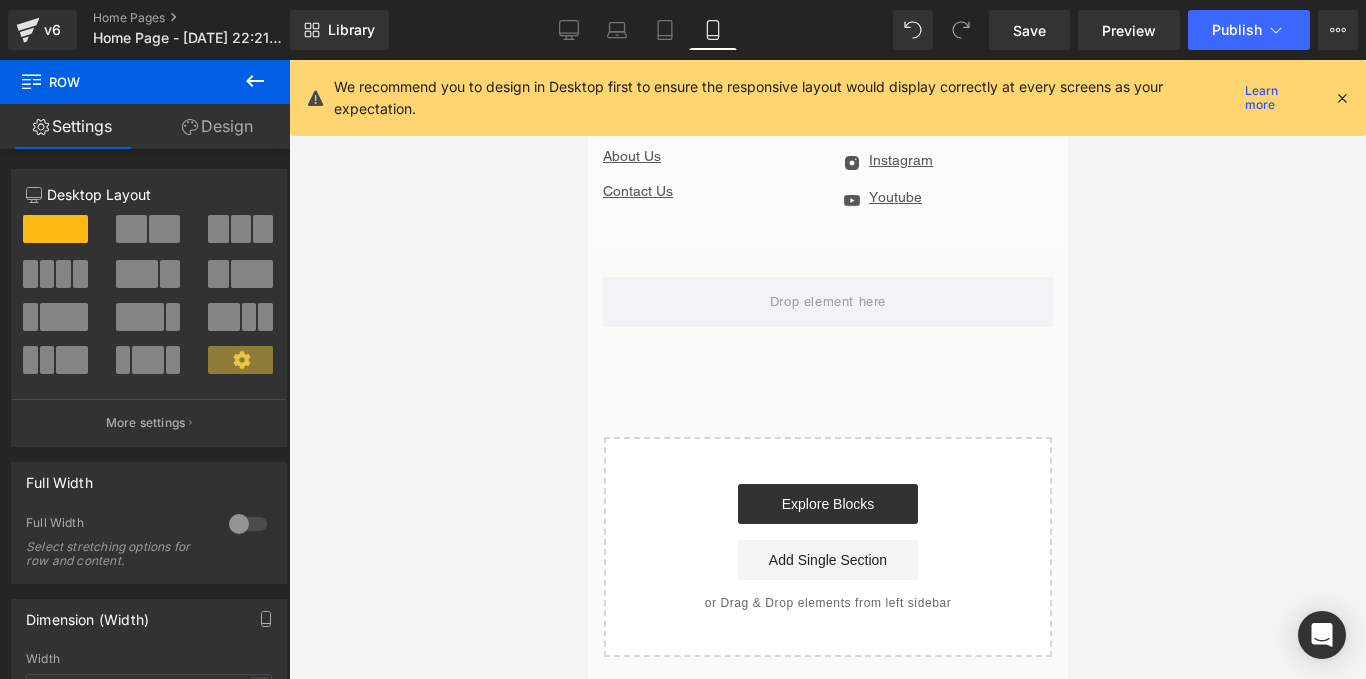click 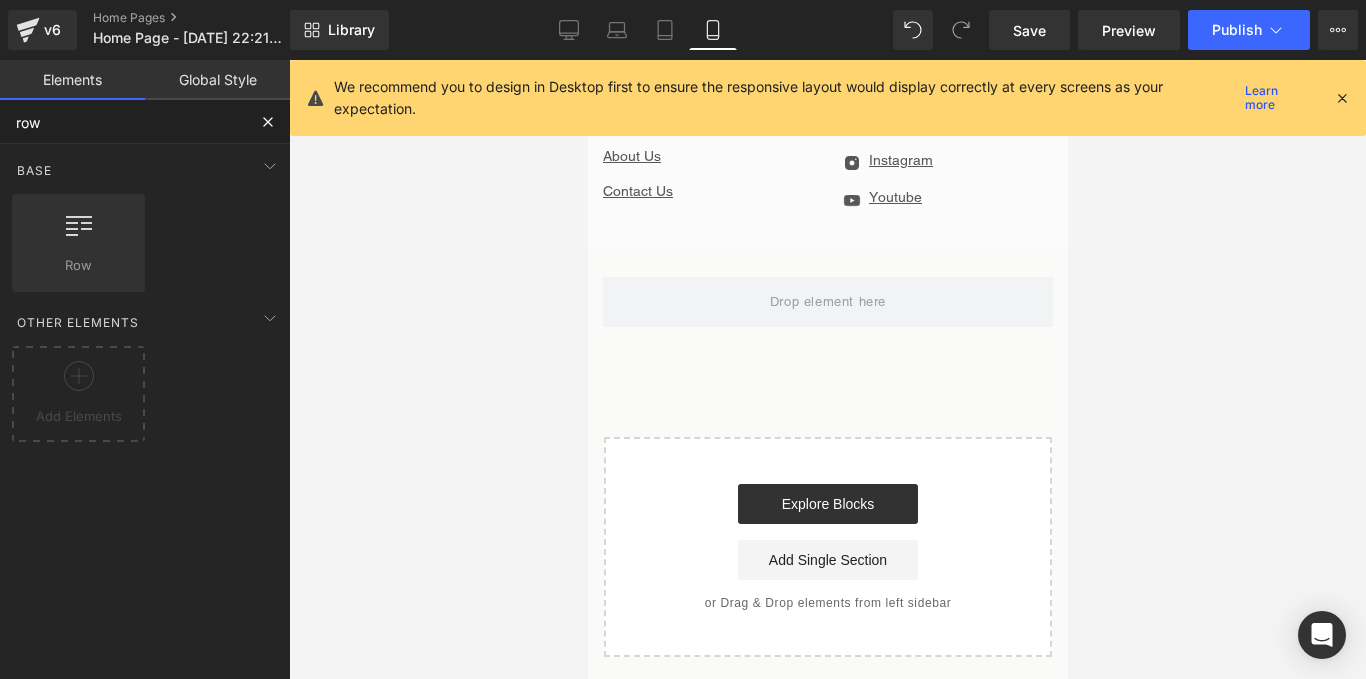 drag, startPoint x: 177, startPoint y: 126, endPoint x: 0, endPoint y: 125, distance: 177.00282 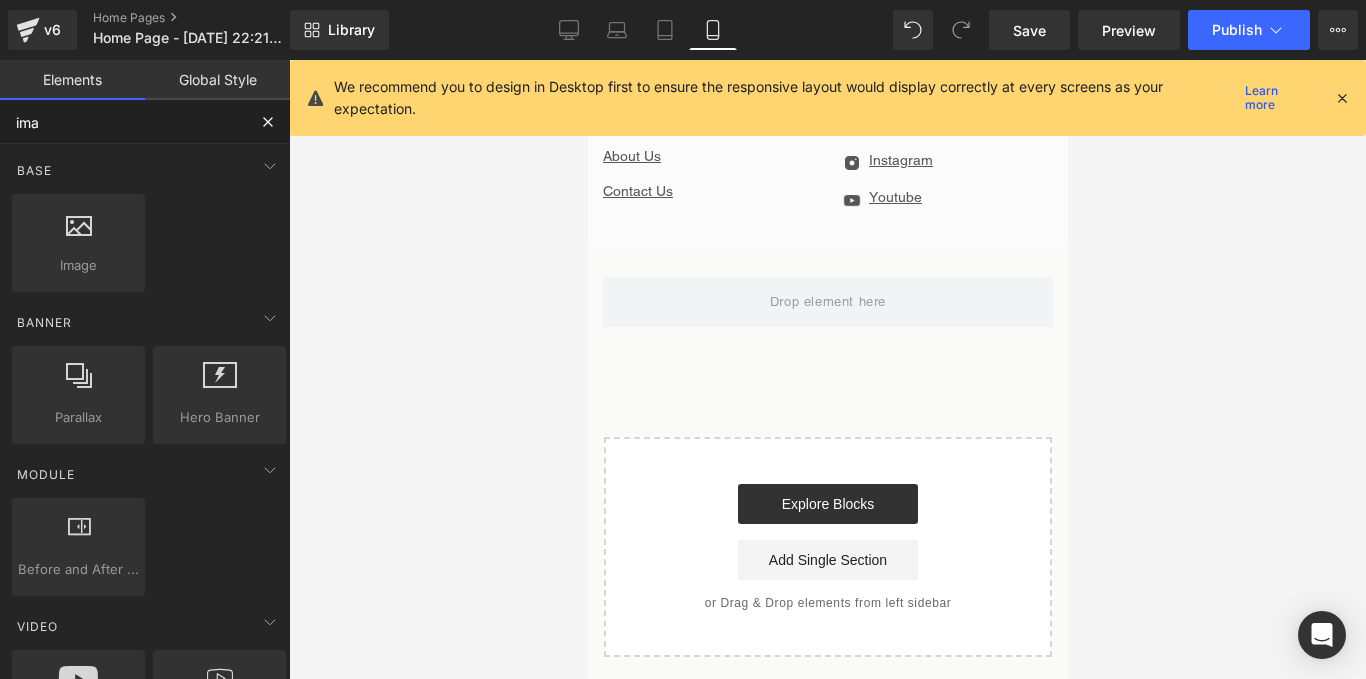type on "imag" 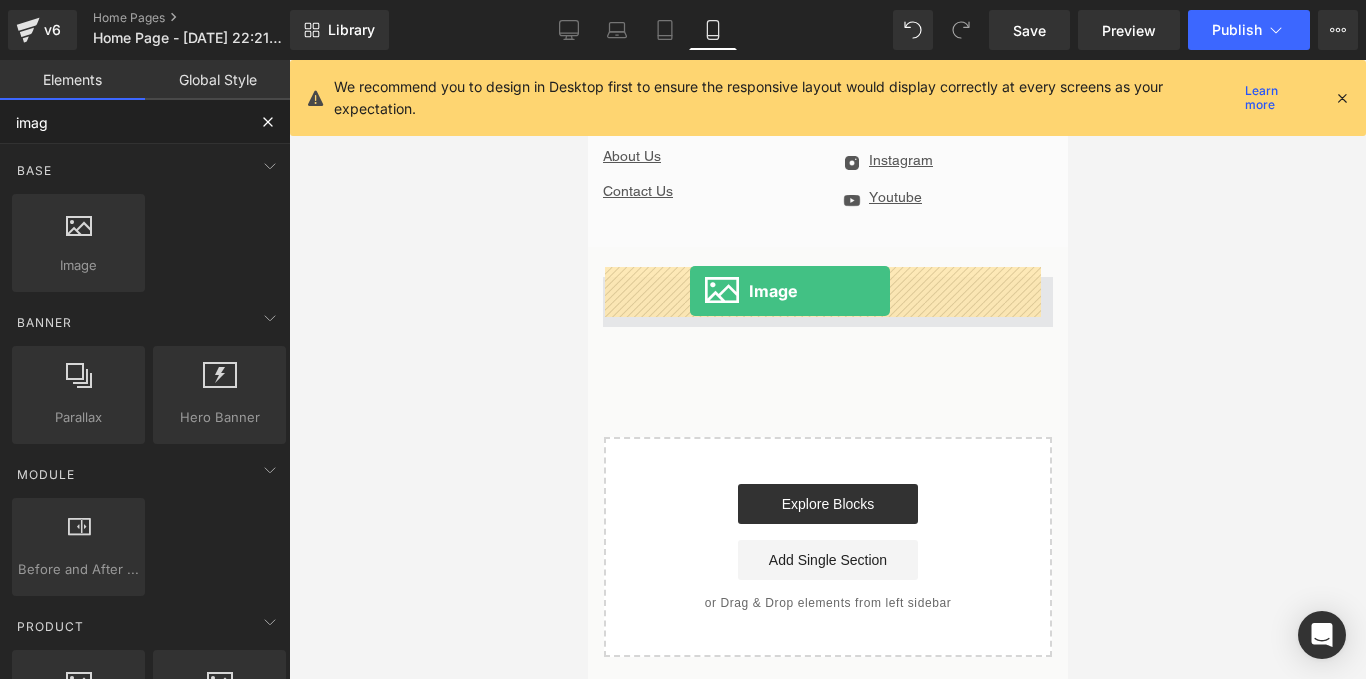 drag, startPoint x: 637, startPoint y: 277, endPoint x: 689, endPoint y: 291, distance: 53.851646 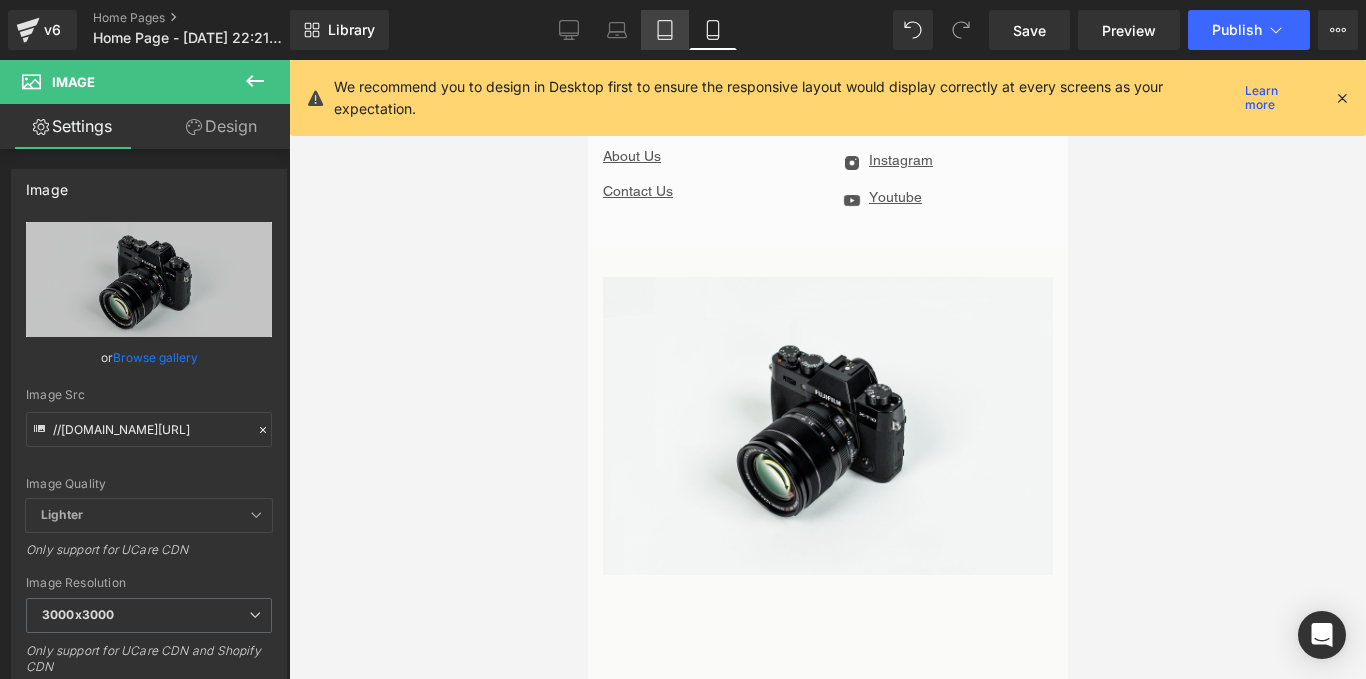 click on "Tablet" at bounding box center (665, 30) 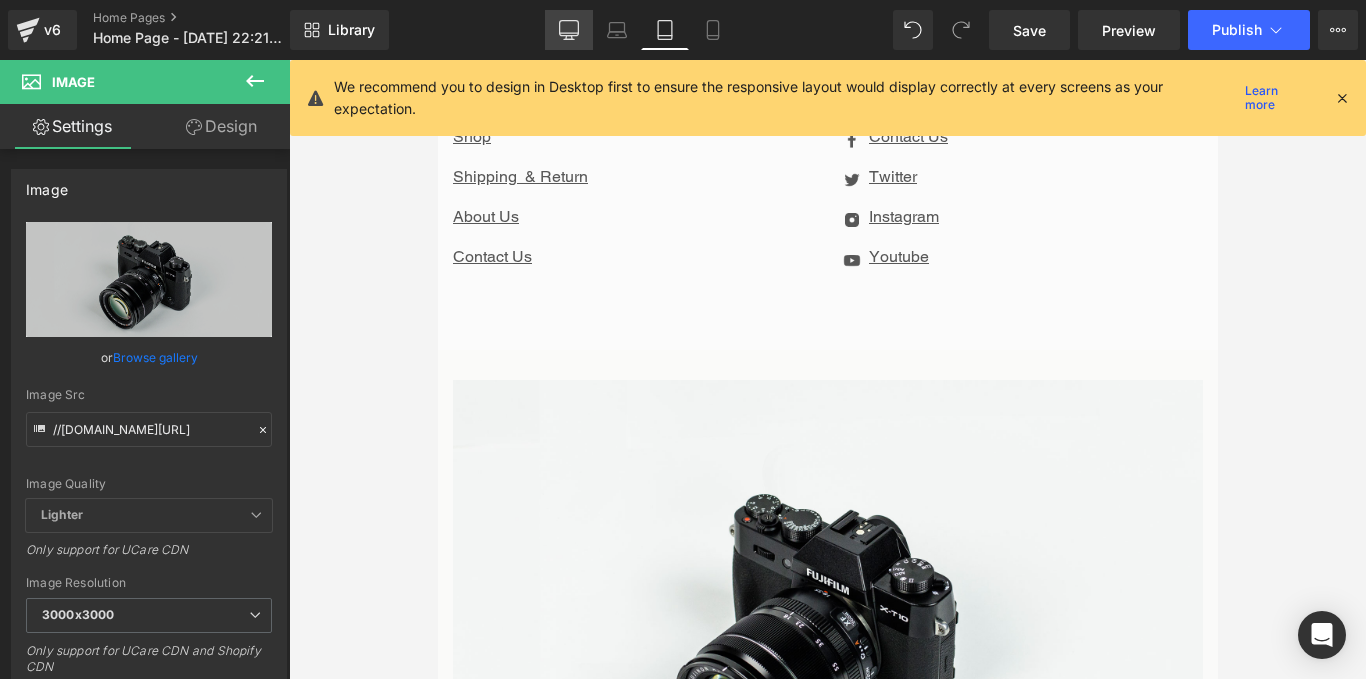 scroll, scrollTop: 5015, scrollLeft: 0, axis: vertical 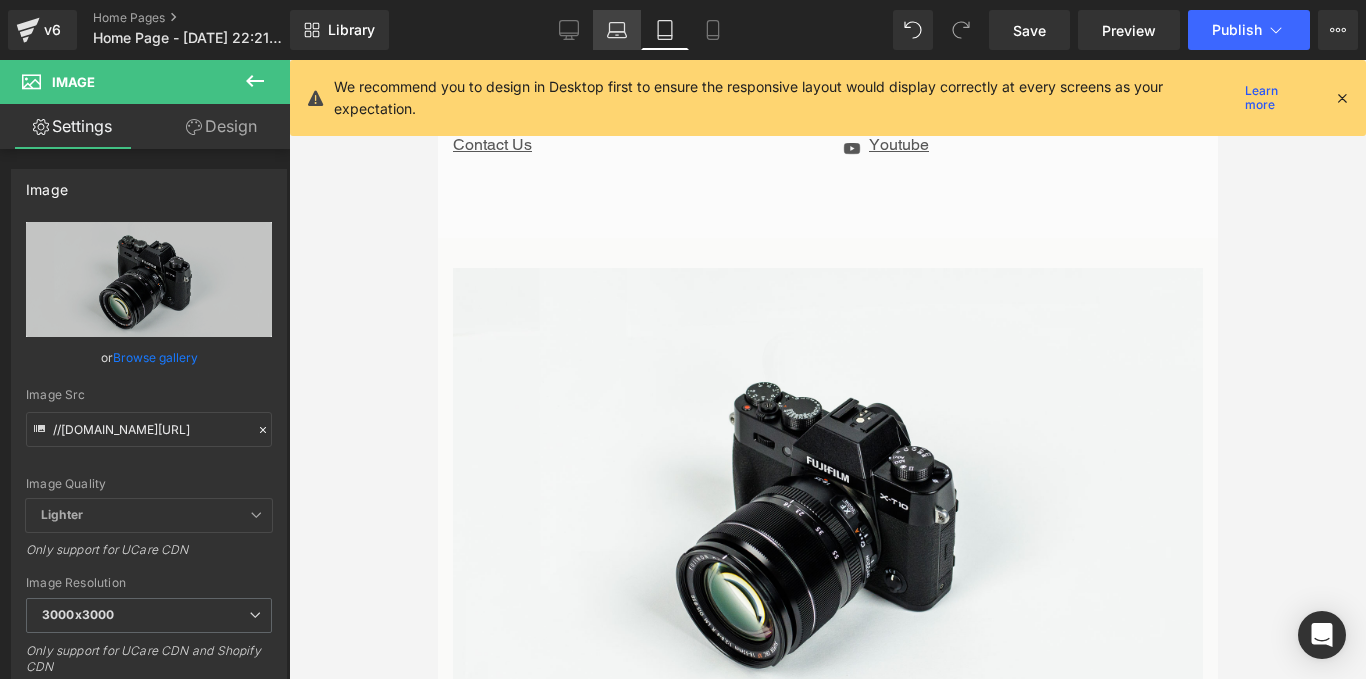 click on "Laptop" at bounding box center (617, 30) 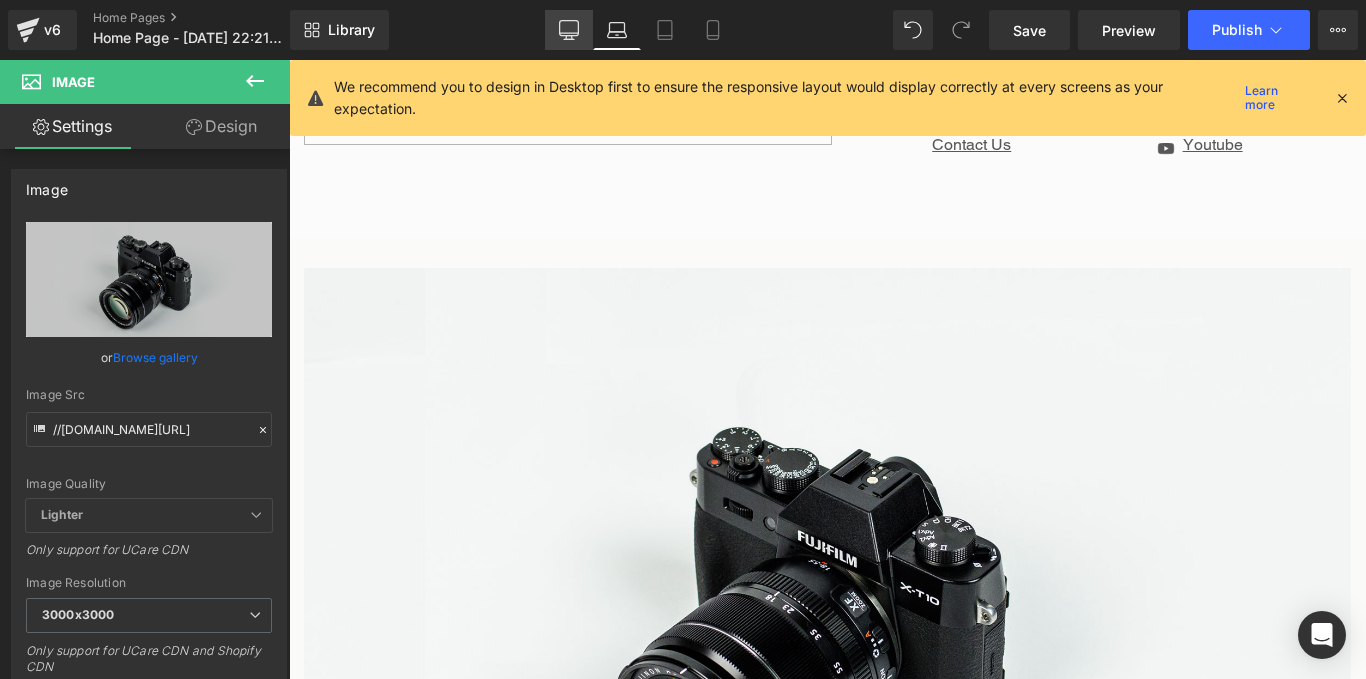 click 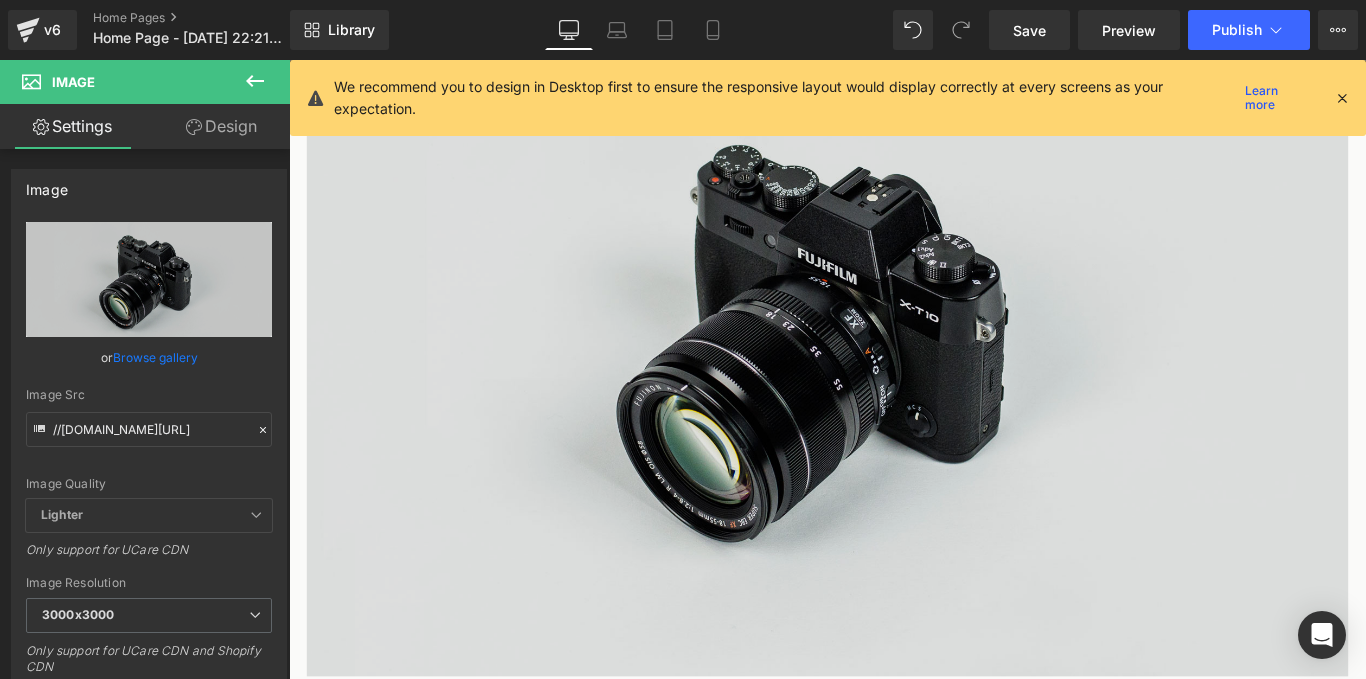 scroll, scrollTop: 5313, scrollLeft: 0, axis: vertical 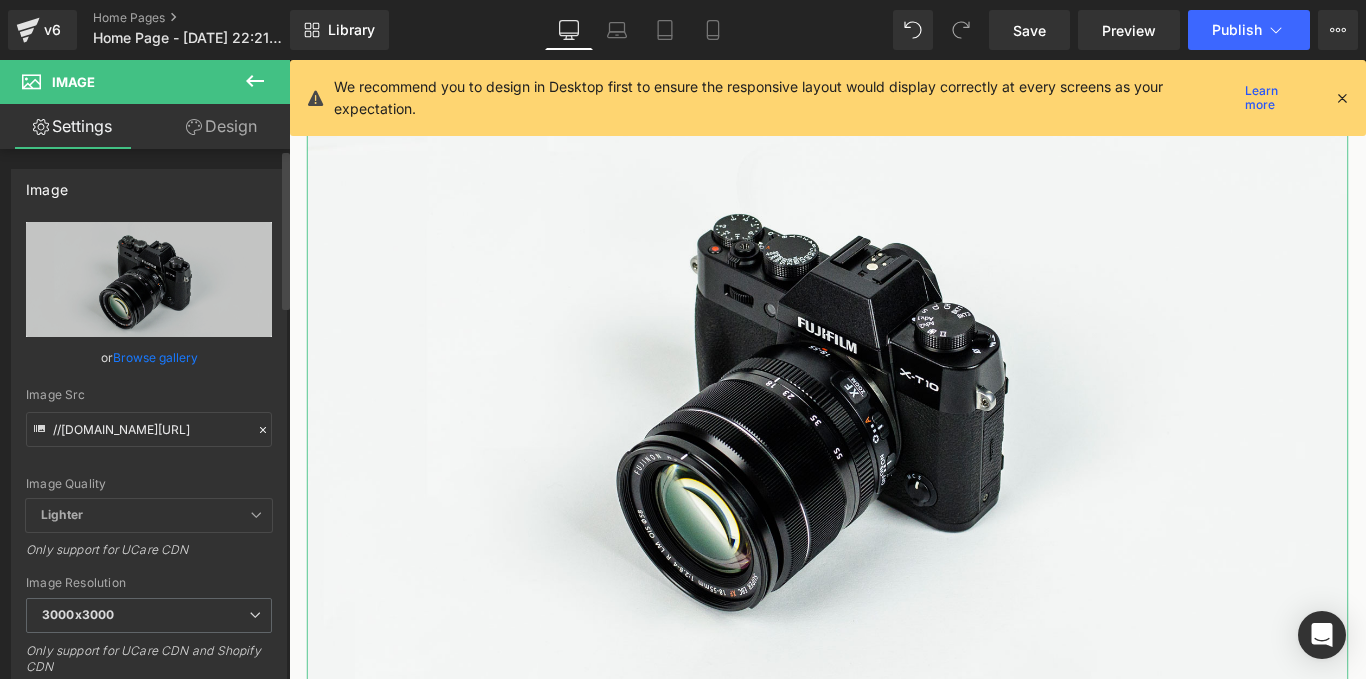 click on "Browse gallery" at bounding box center [155, 357] 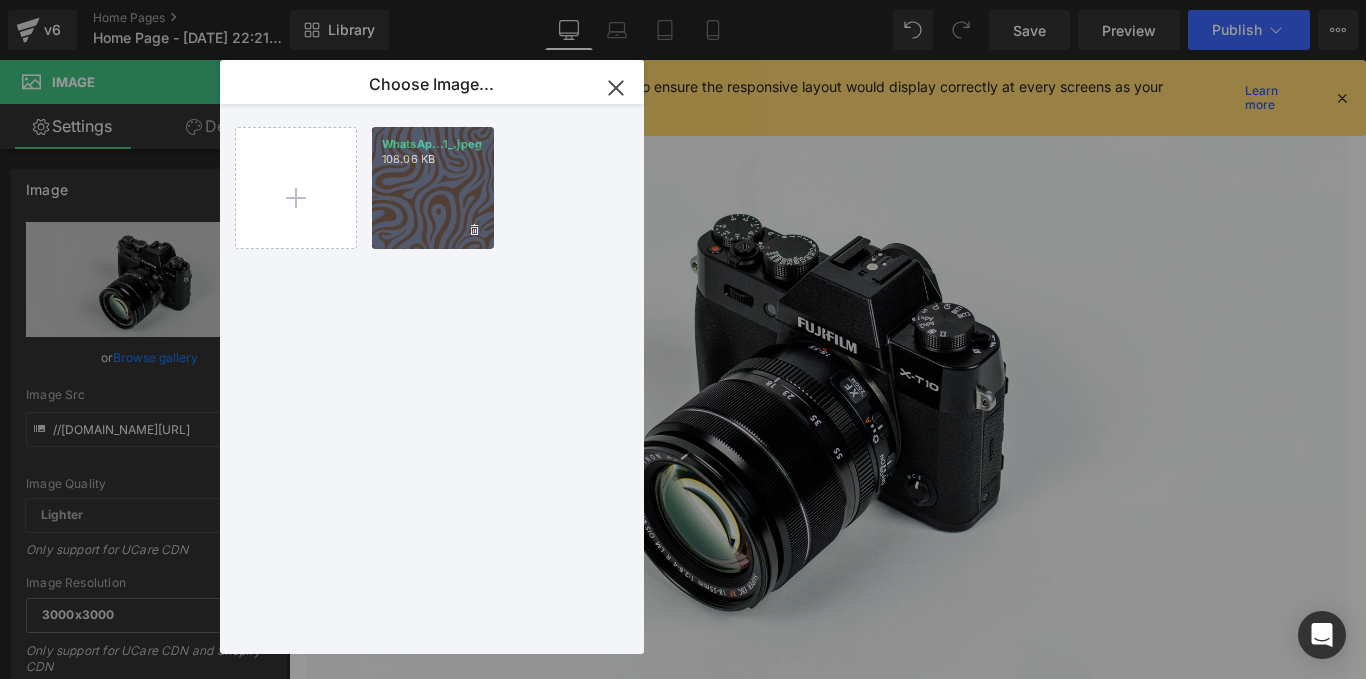 click on "WhatsAp...1_.jpeg 108.06 KB" at bounding box center [433, 188] 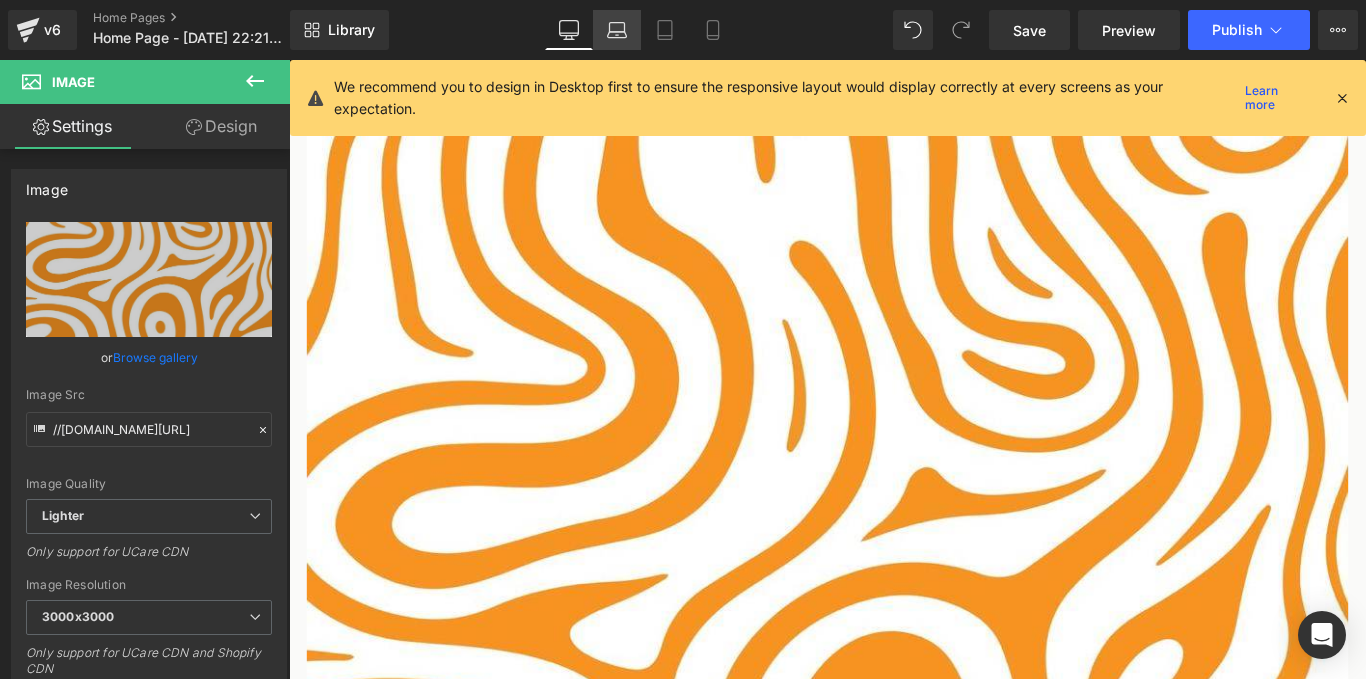 click on "Laptop" at bounding box center (617, 30) 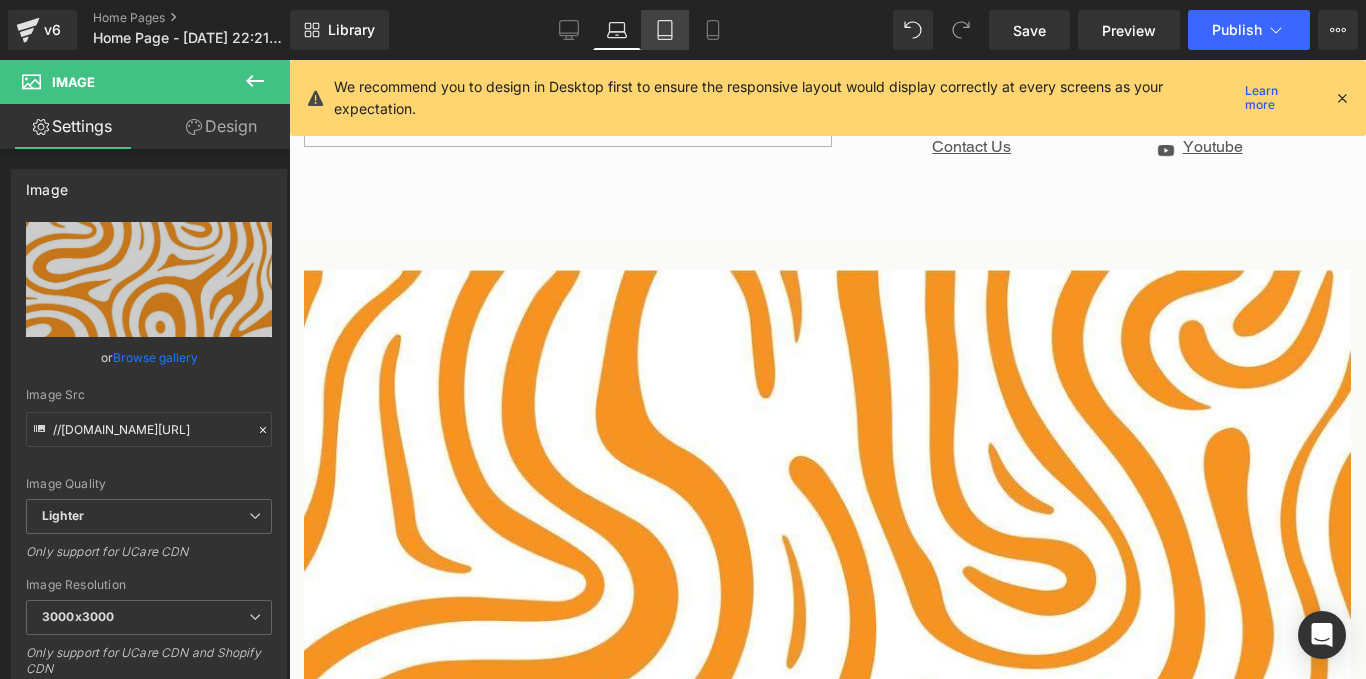 click on "Tablet" at bounding box center (665, 30) 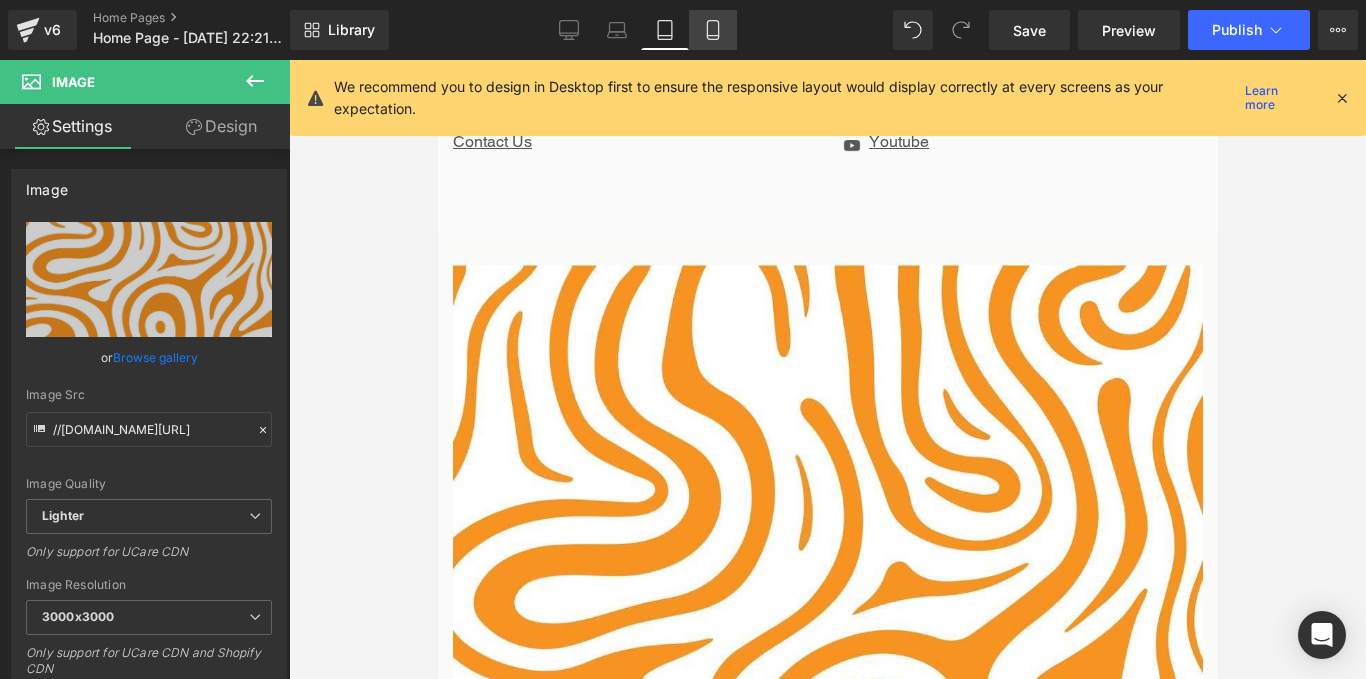 scroll, scrollTop: 5013, scrollLeft: 0, axis: vertical 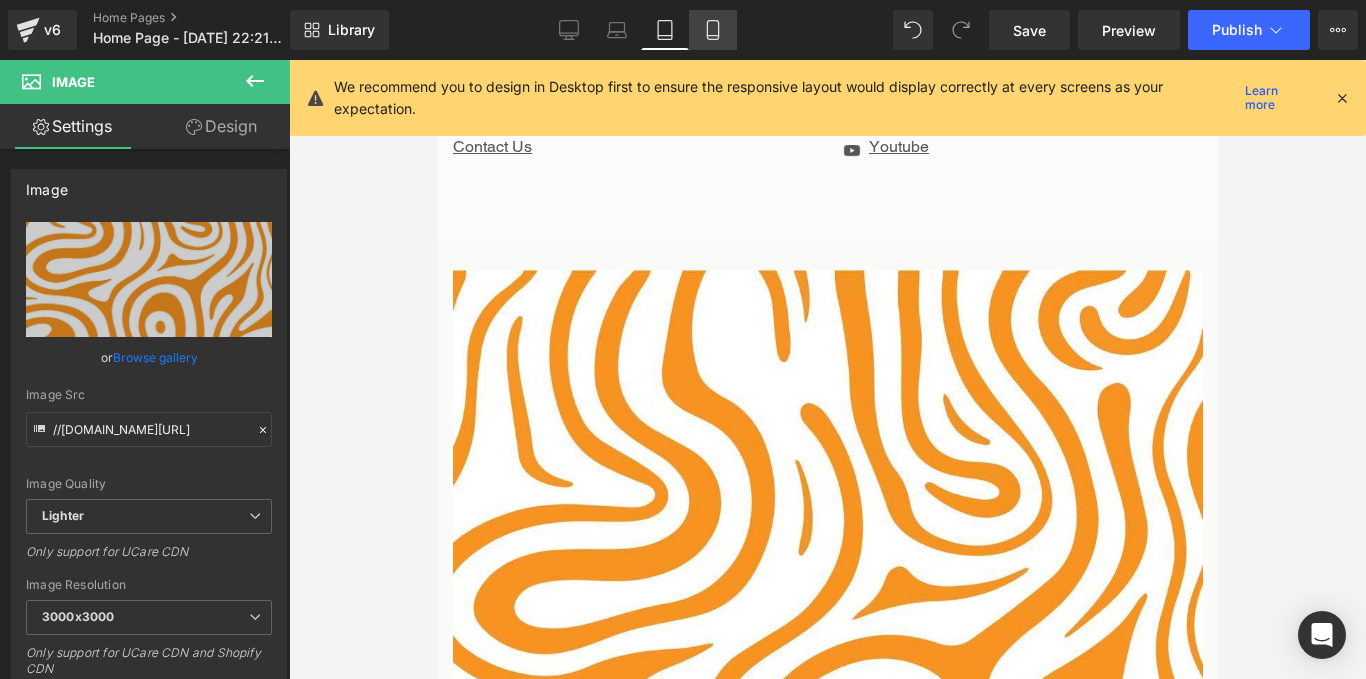 click on "Mobile" at bounding box center (713, 30) 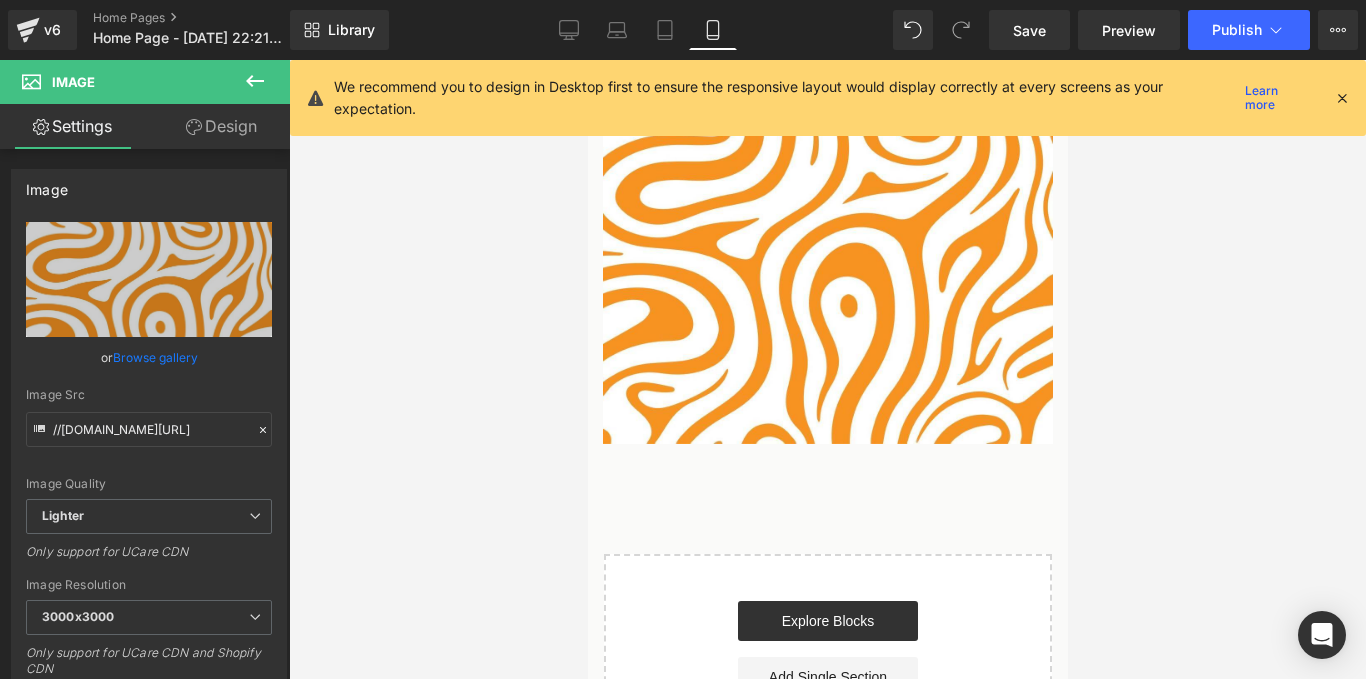 scroll, scrollTop: 5295, scrollLeft: 0, axis: vertical 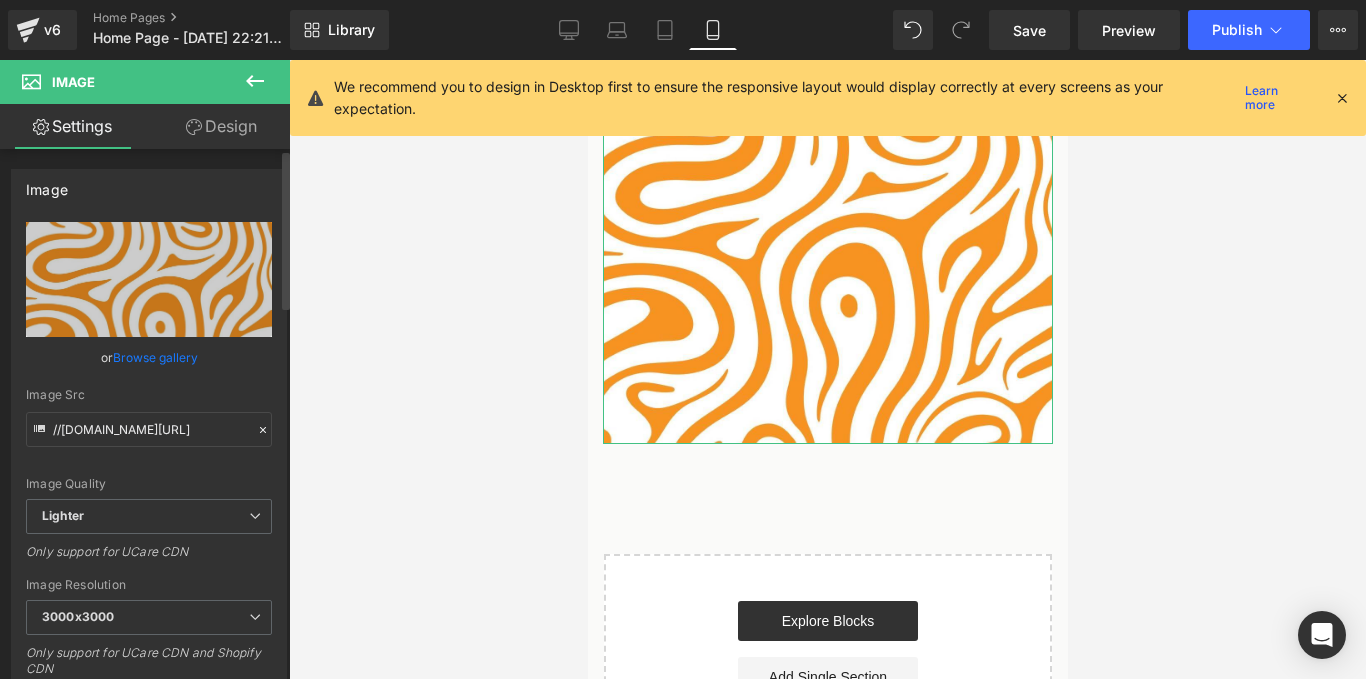 click on "Browse gallery" at bounding box center [155, 357] 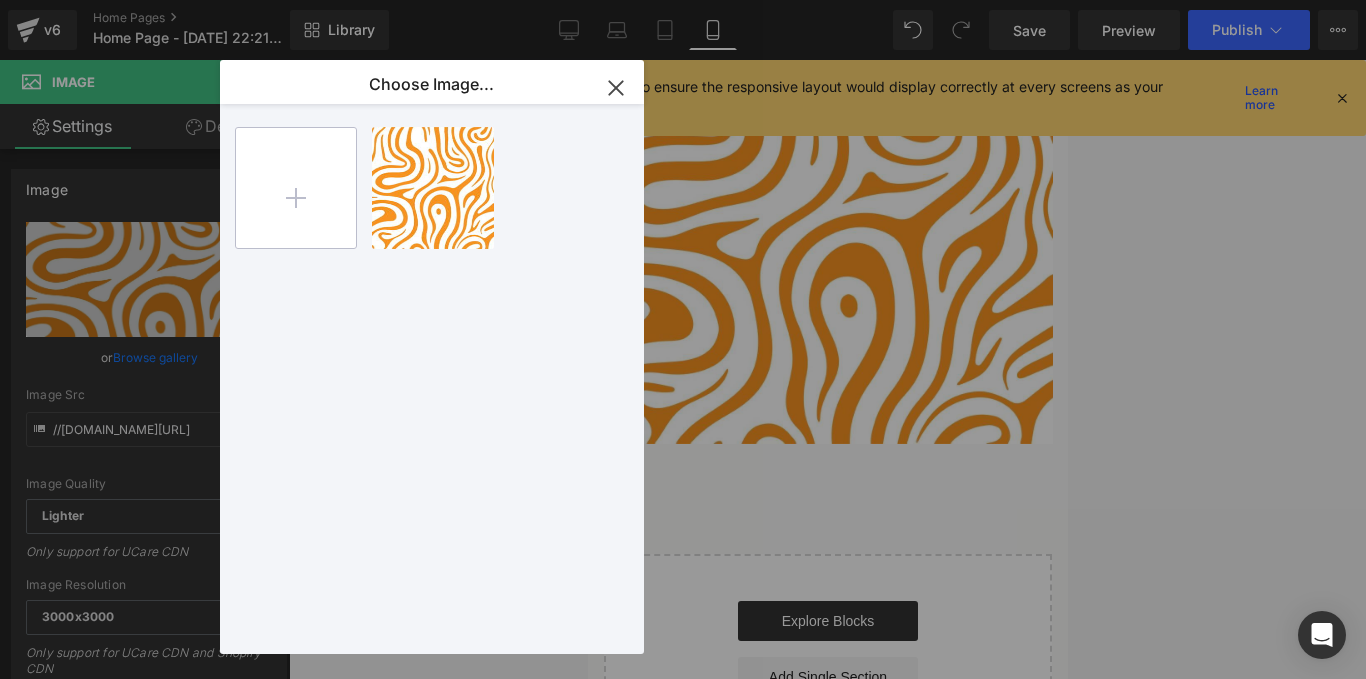click at bounding box center (296, 188) 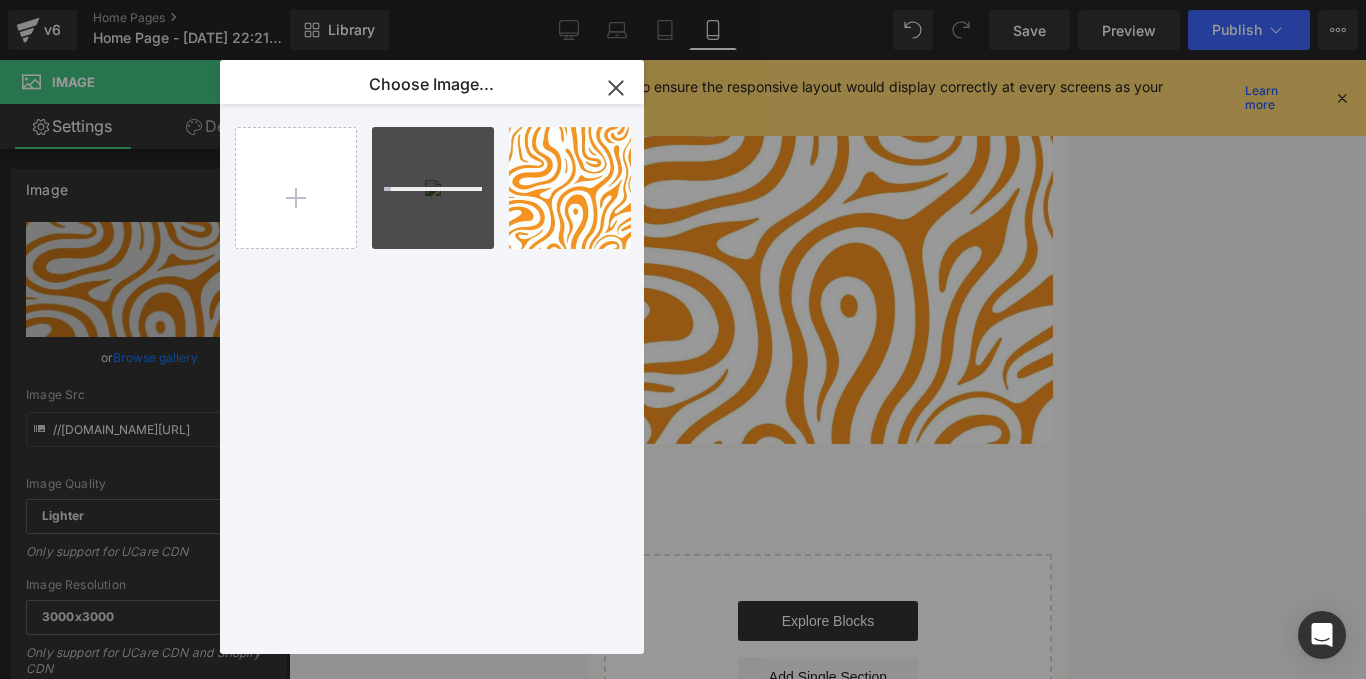 click at bounding box center [433, 188] 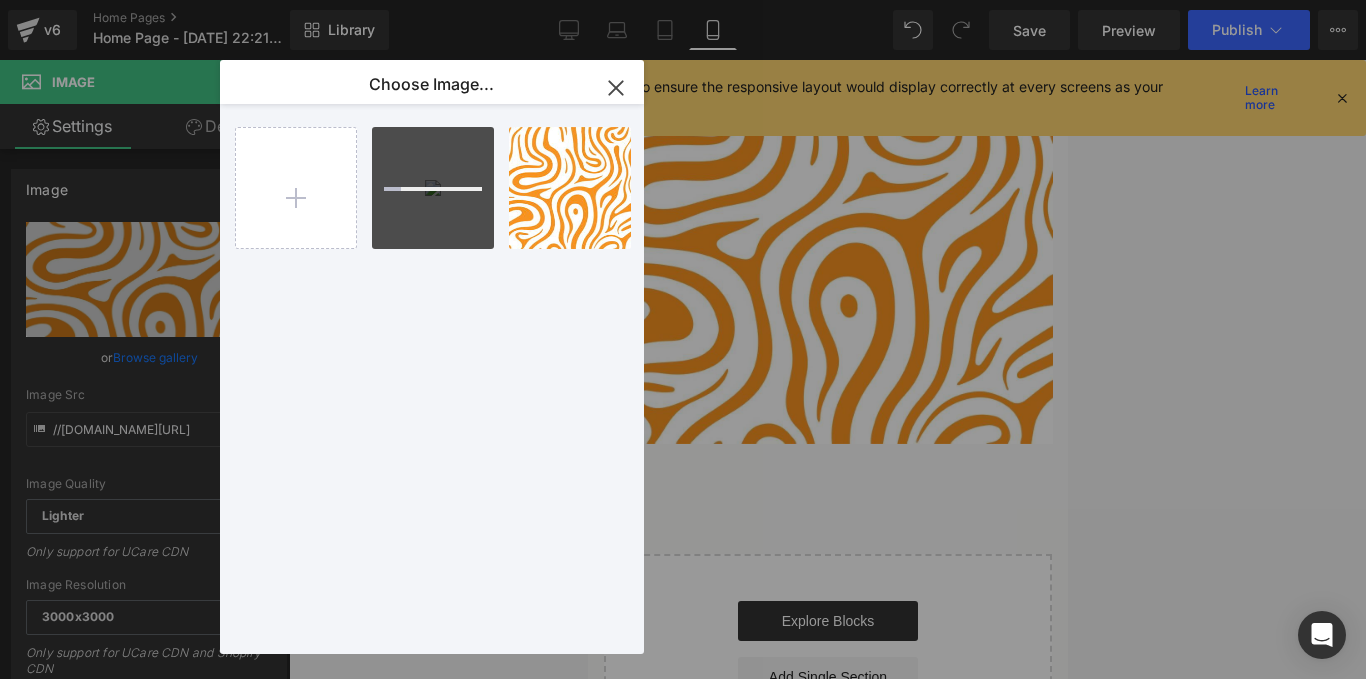click at bounding box center [433, 188] 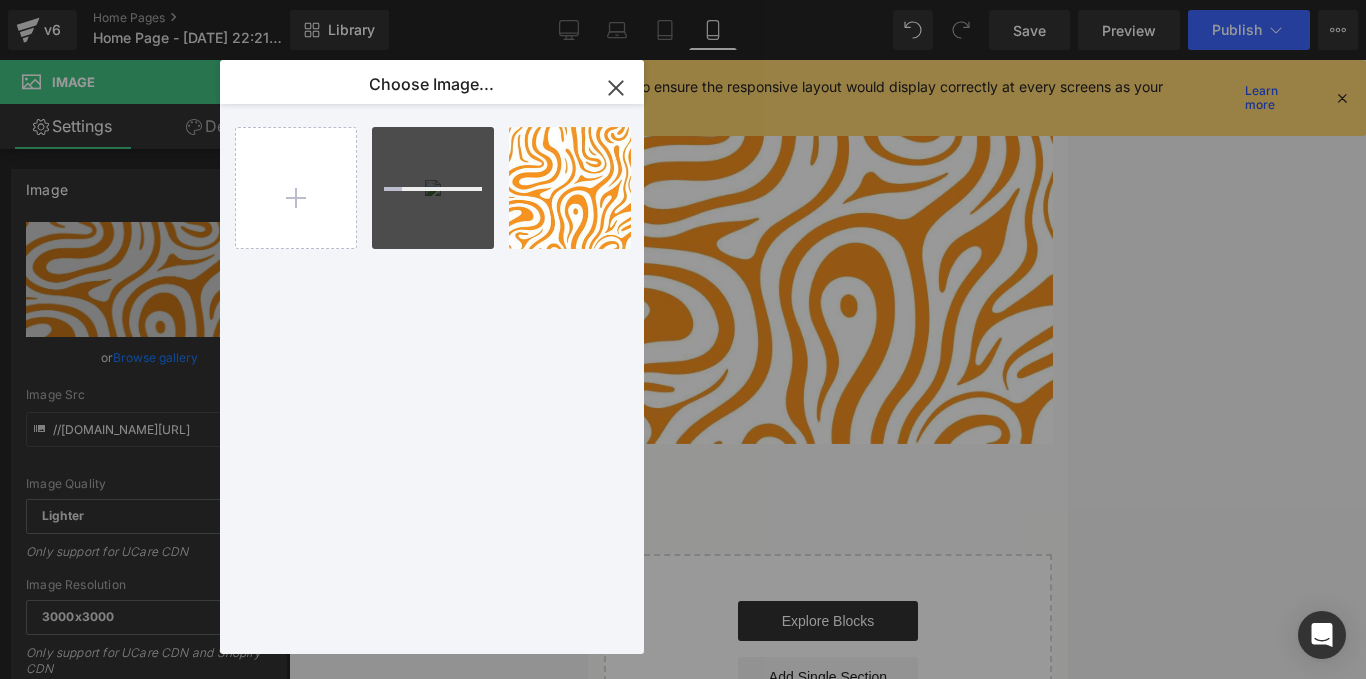 click at bounding box center (433, 188) 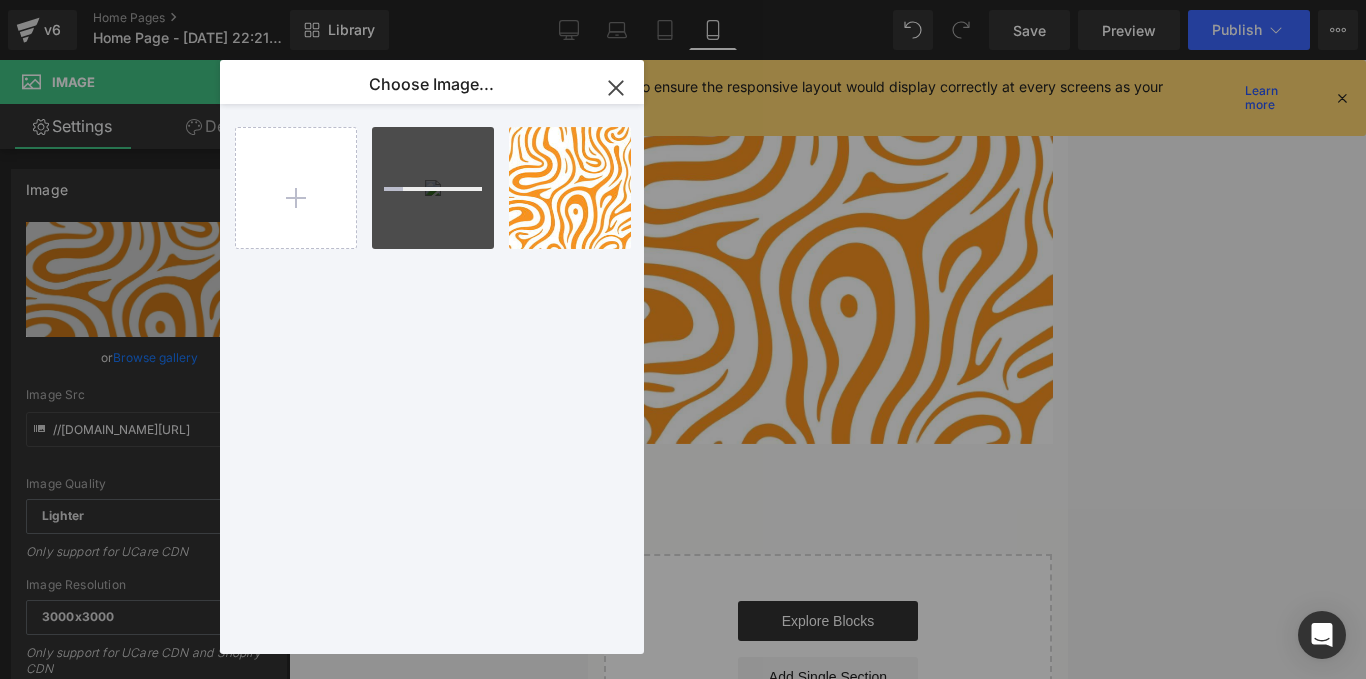 click at bounding box center (433, 188) 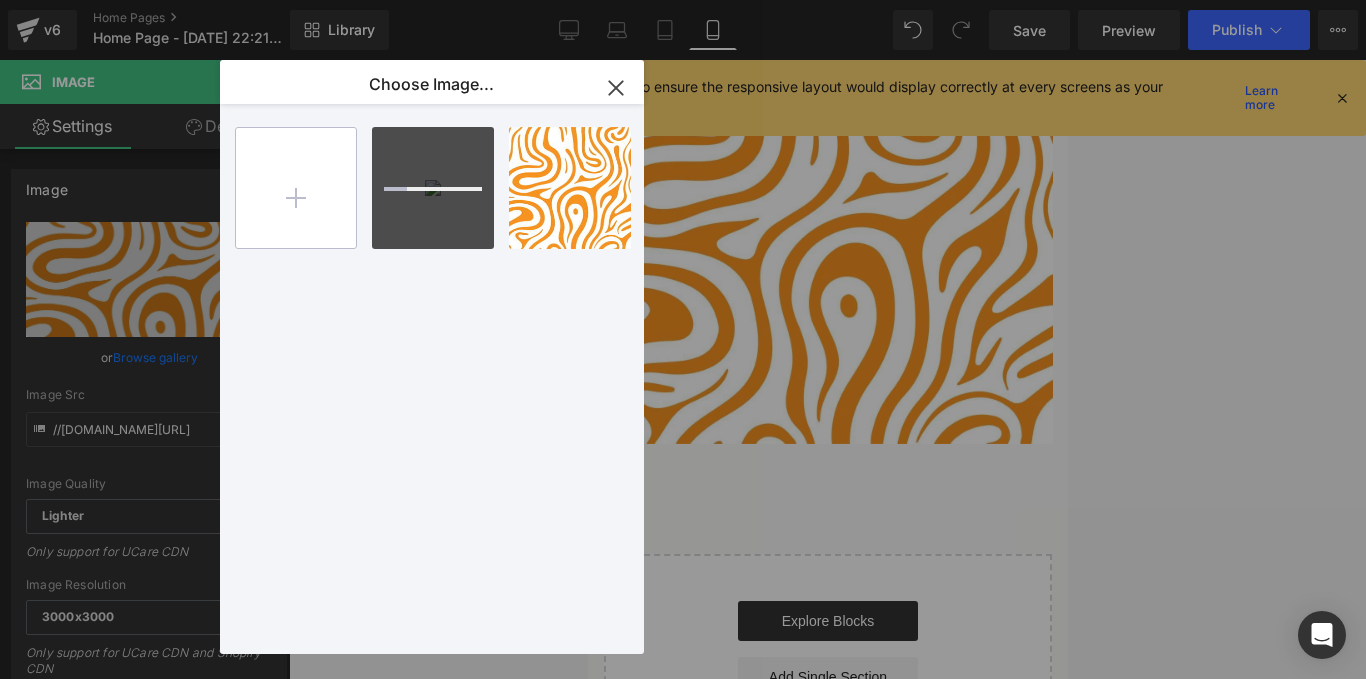 click at bounding box center (296, 188) 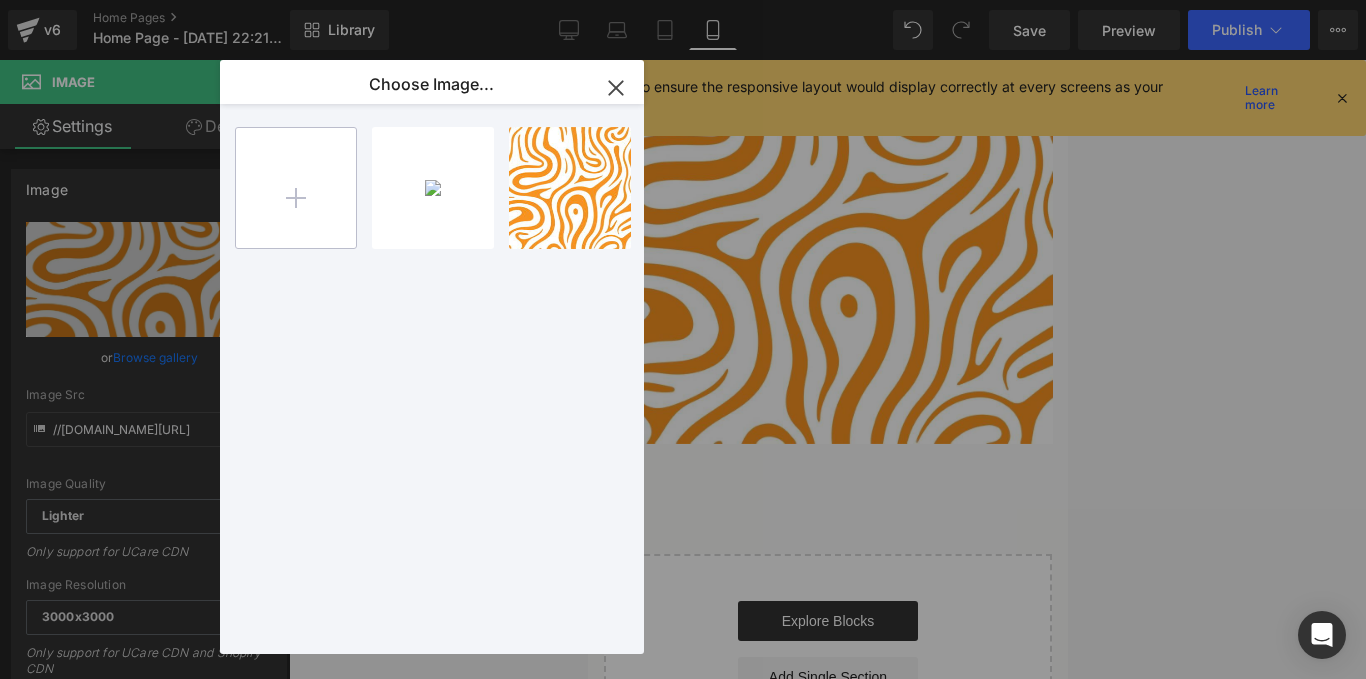 type on "C:\fakepath\1711372965052_11.png" 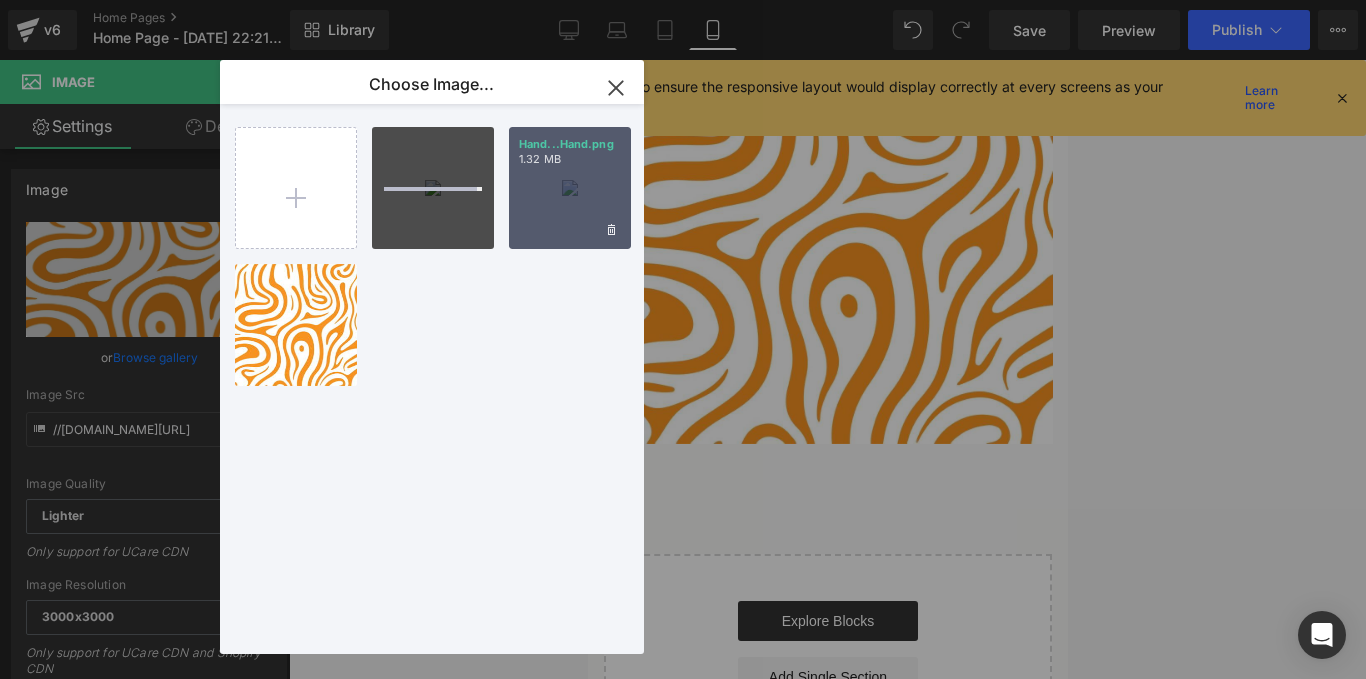 click on "Hand...Hand.png 1.32 MB" at bounding box center (570, 188) 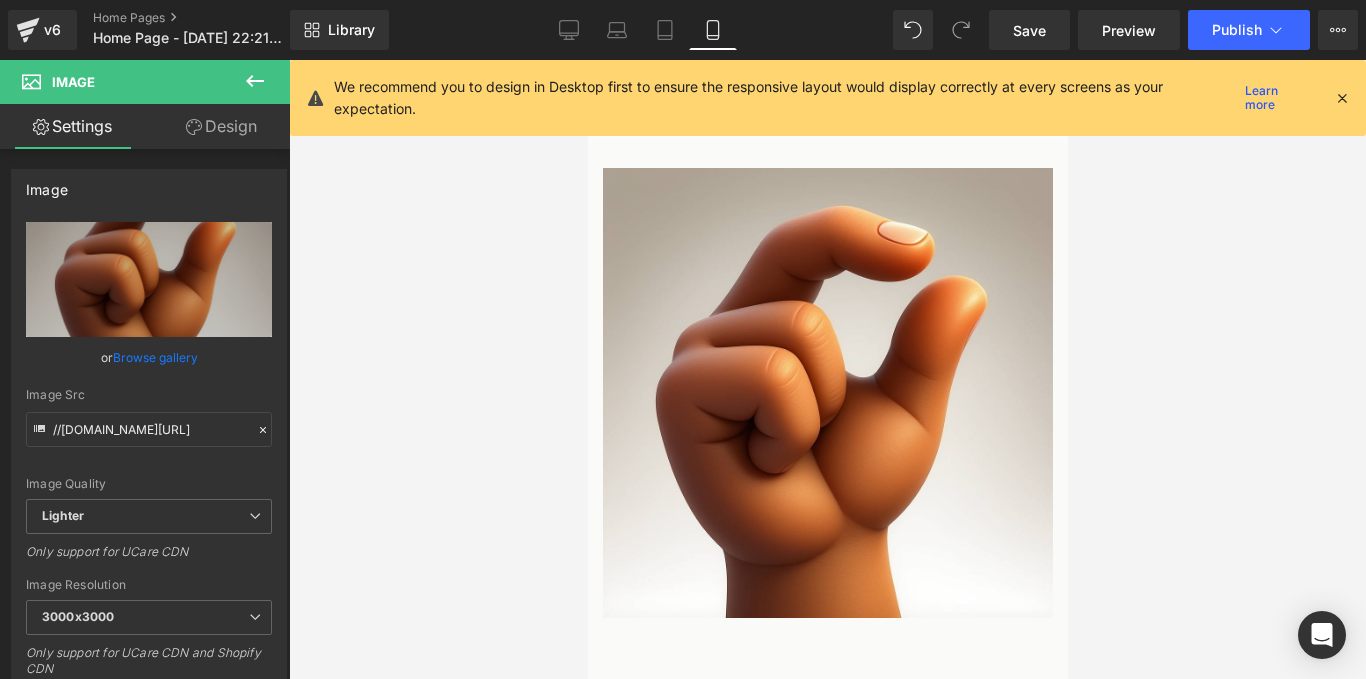 scroll, scrollTop: 5120, scrollLeft: 0, axis: vertical 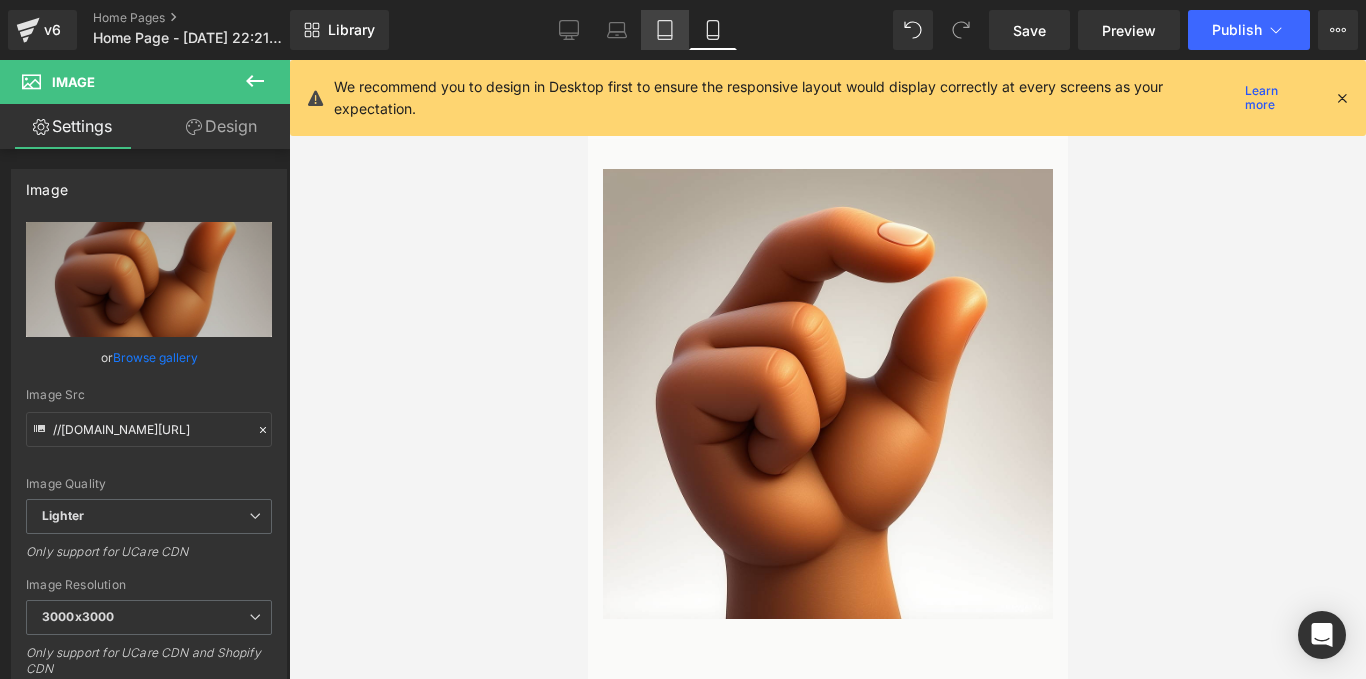 click on "Tablet" at bounding box center [665, 30] 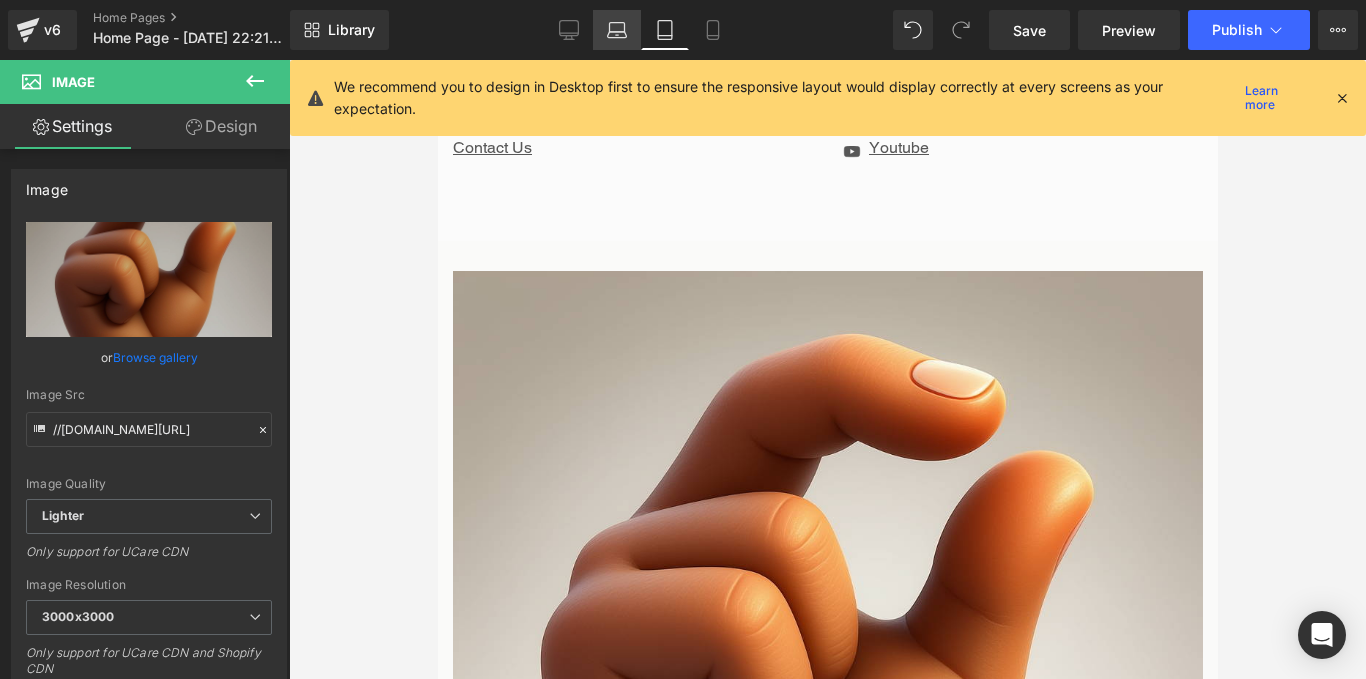 click on "Laptop" at bounding box center (617, 30) 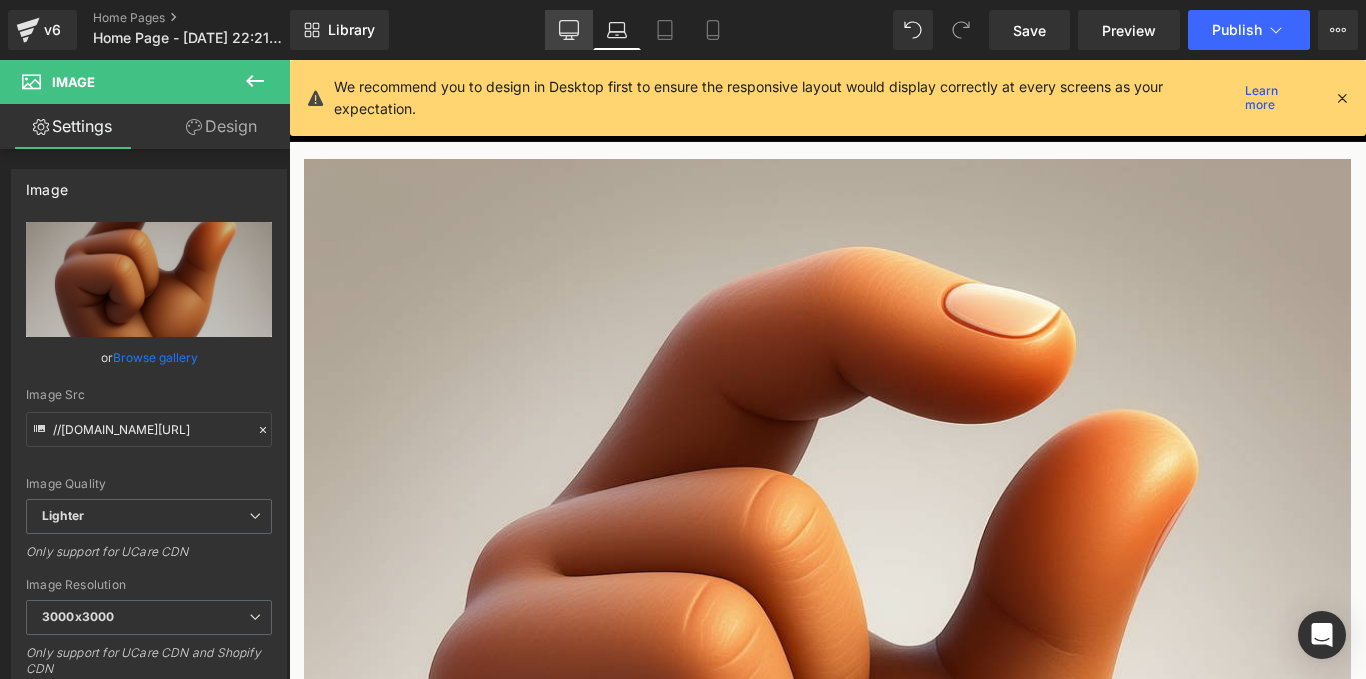 click 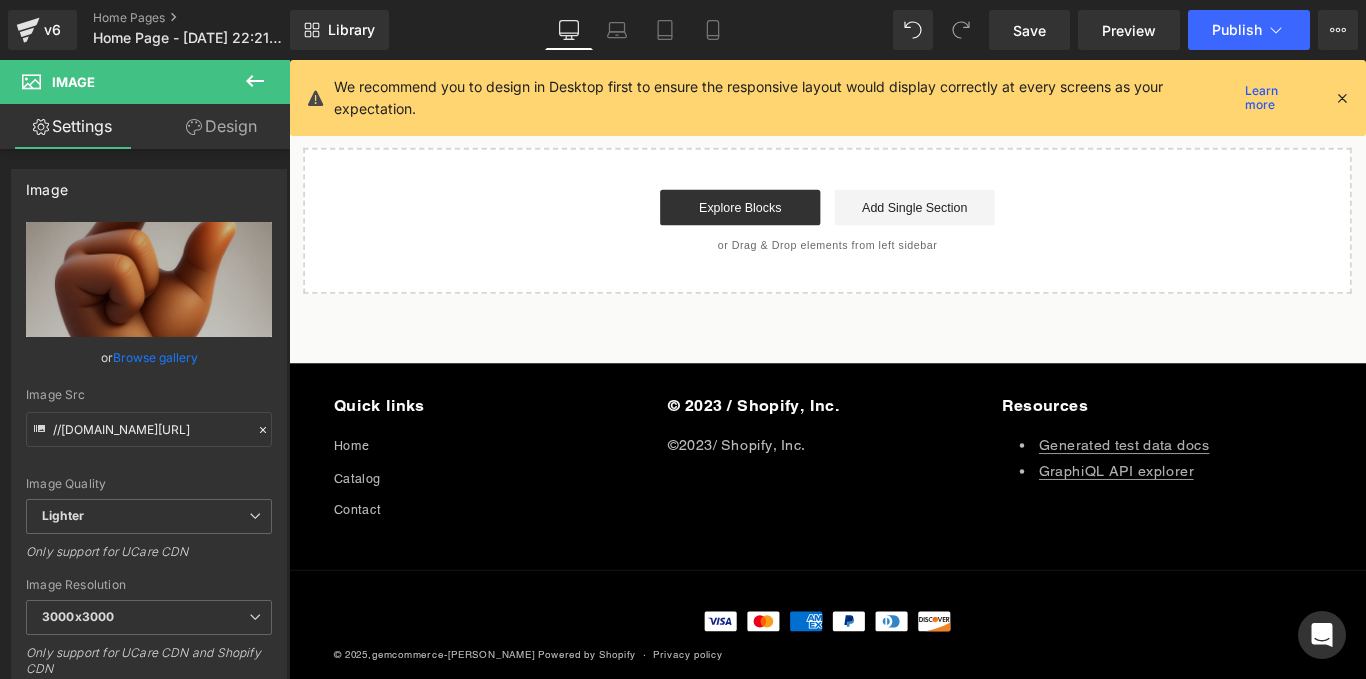 scroll, scrollTop: 6503, scrollLeft: 0, axis: vertical 